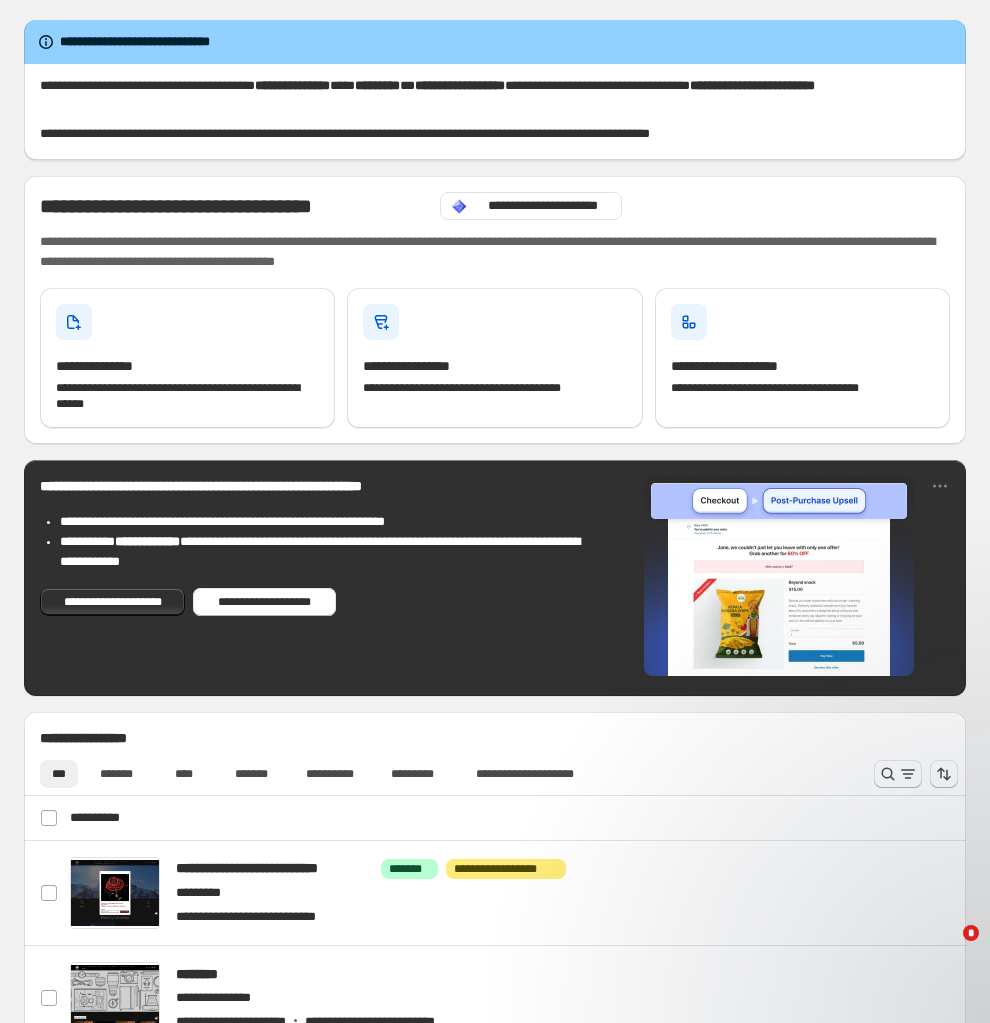 scroll, scrollTop: 0, scrollLeft: 0, axis: both 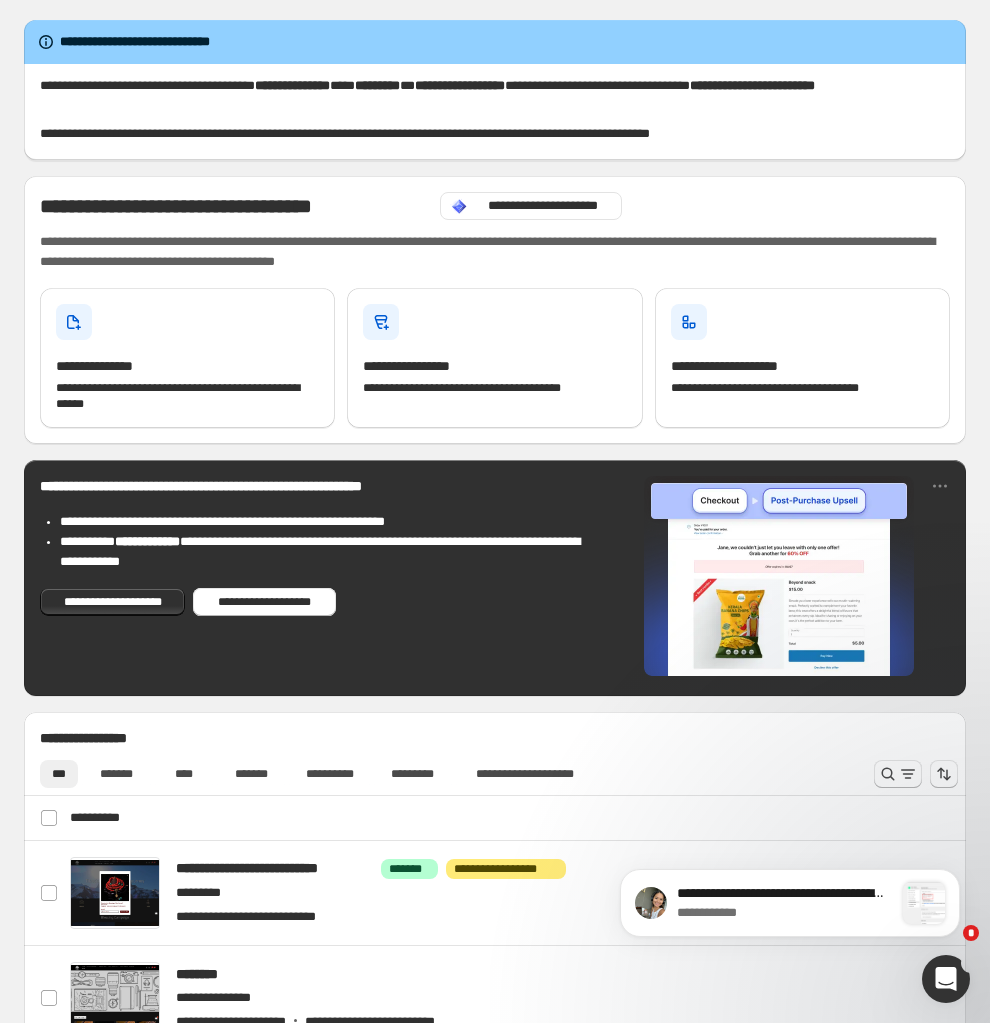 click at bounding box center [946, 979] 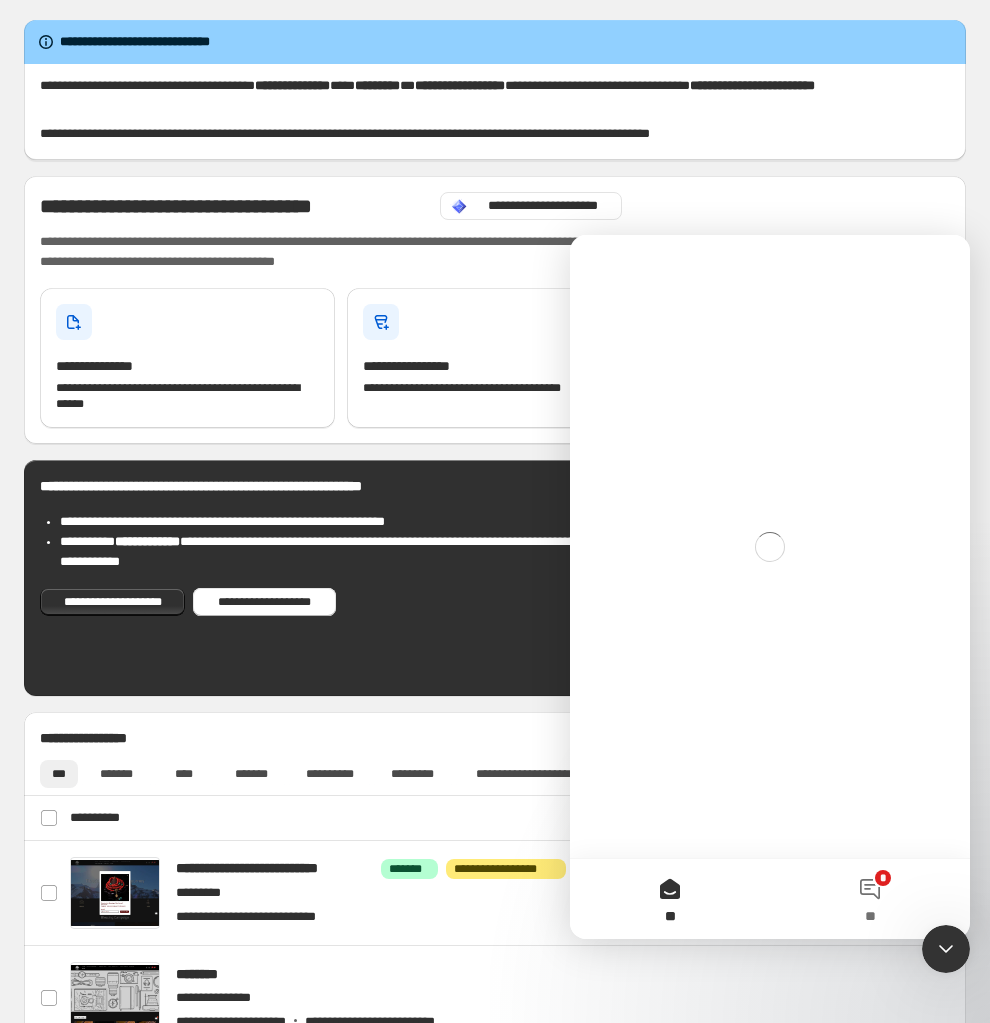 scroll, scrollTop: 0, scrollLeft: 0, axis: both 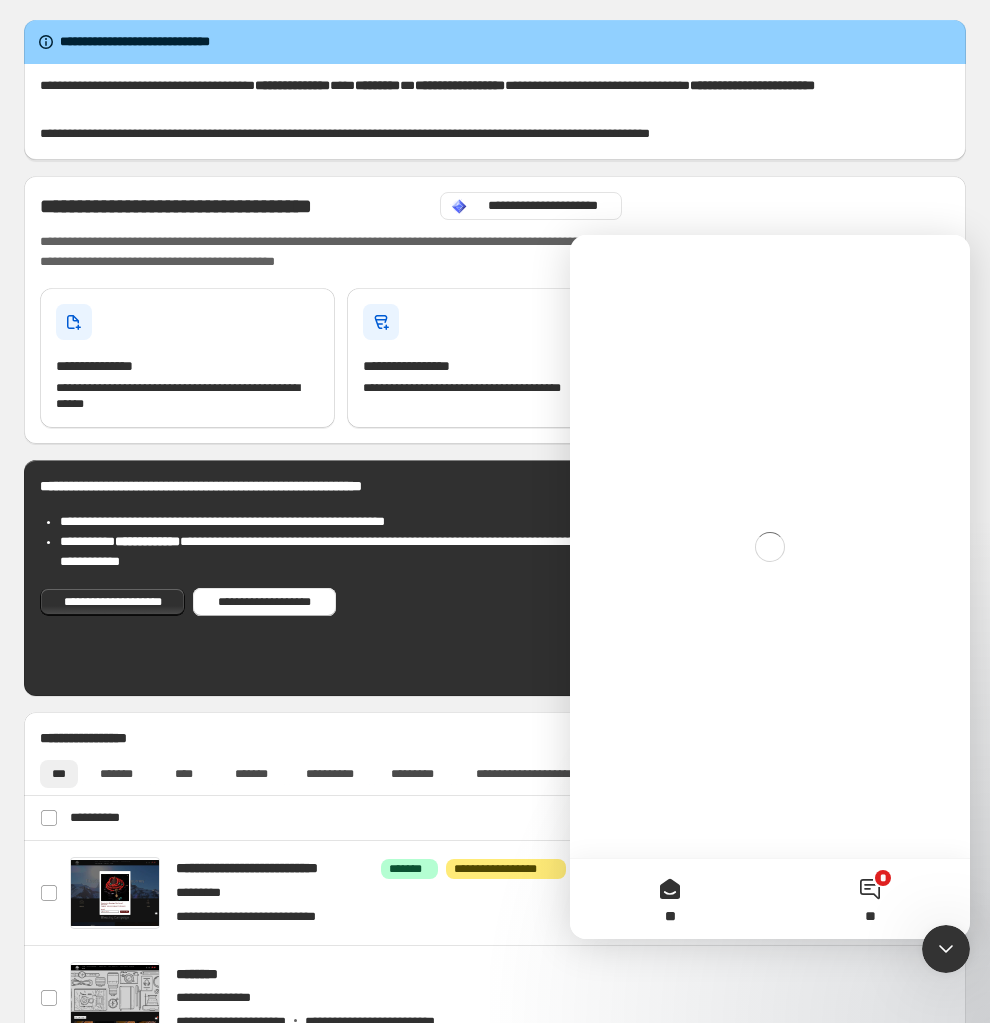 click on "**" at bounding box center (870, 916) 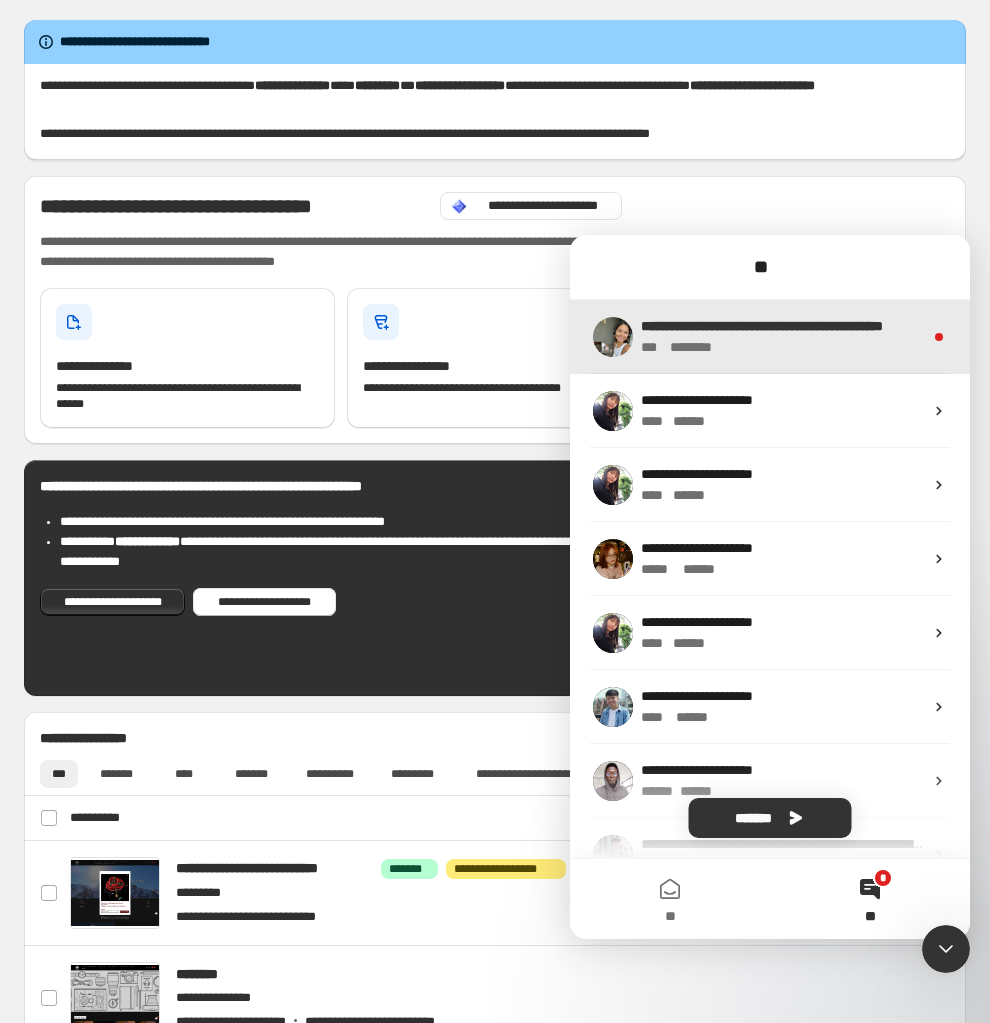 click on "**********" at bounding box center (762, 326) 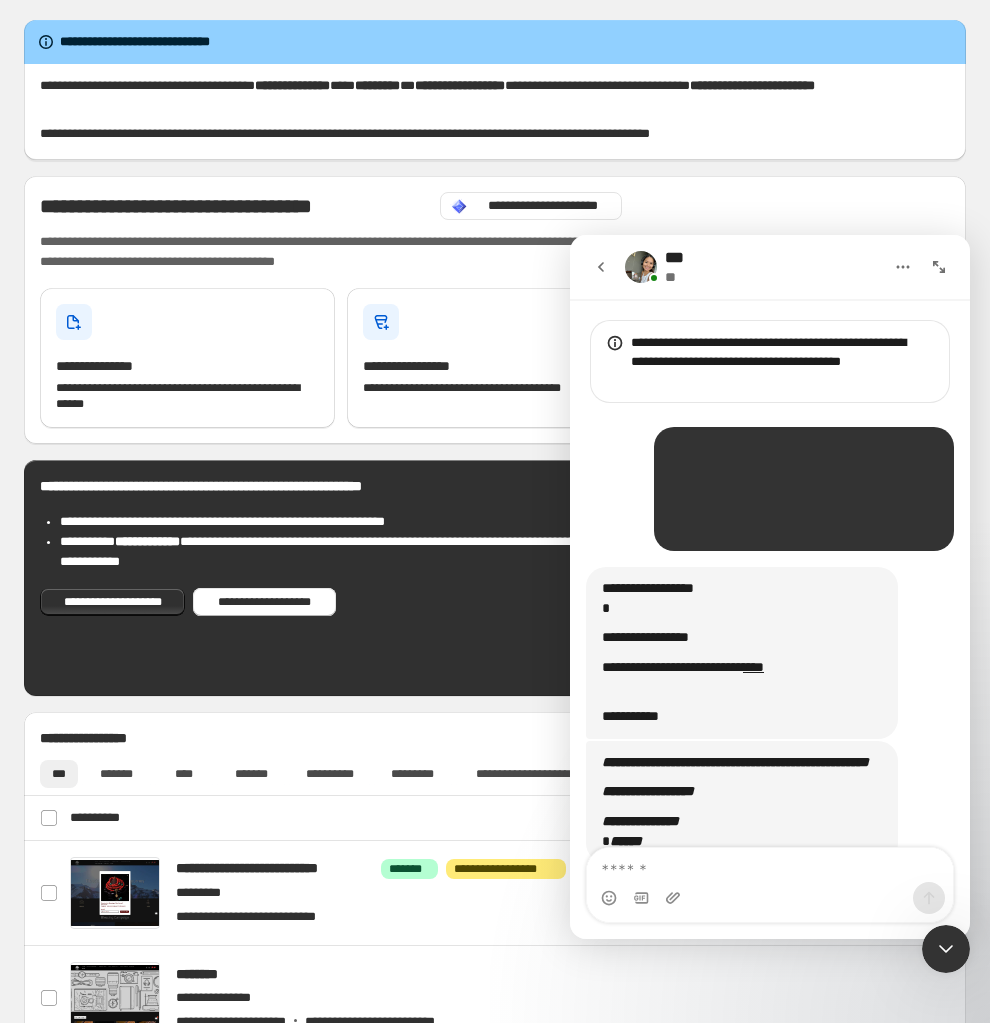 scroll, scrollTop: 2, scrollLeft: 0, axis: vertical 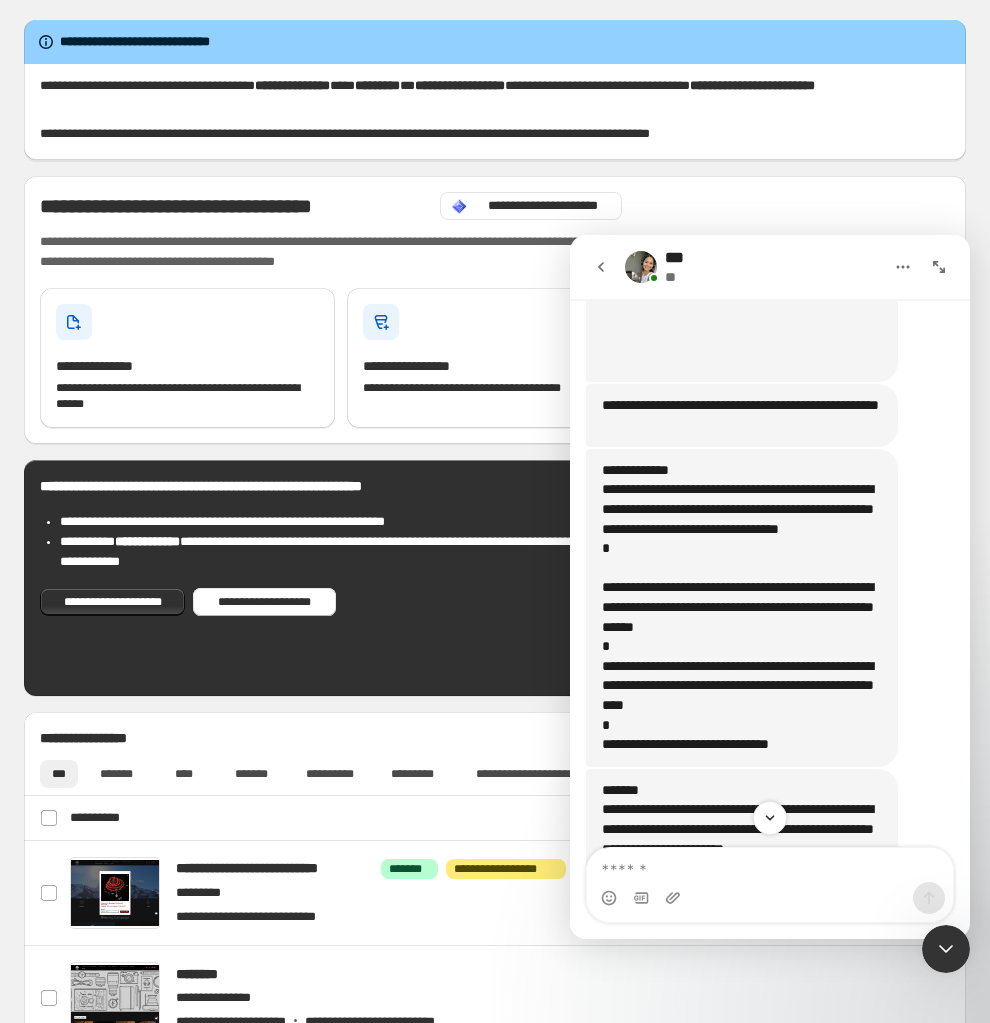 click on "**********" at bounding box center (742, 529) 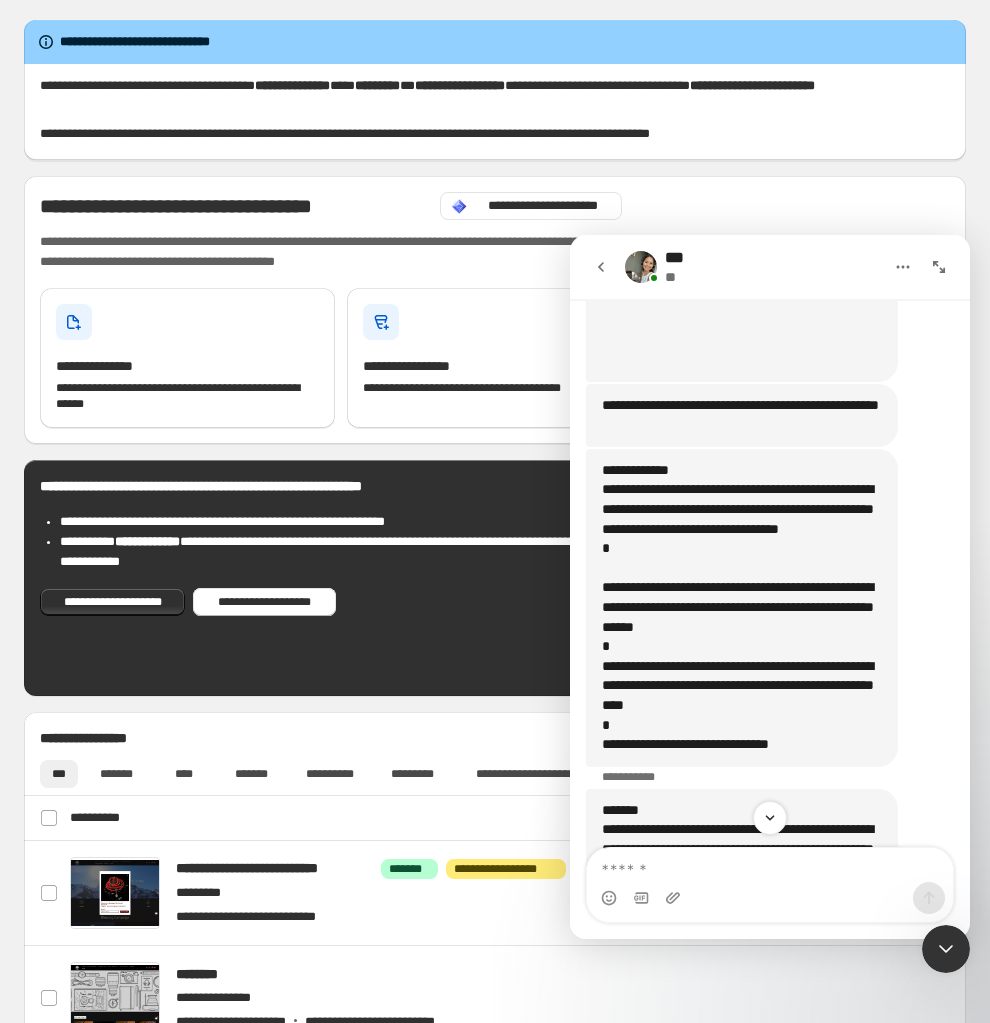 scroll, scrollTop: 2685, scrollLeft: 0, axis: vertical 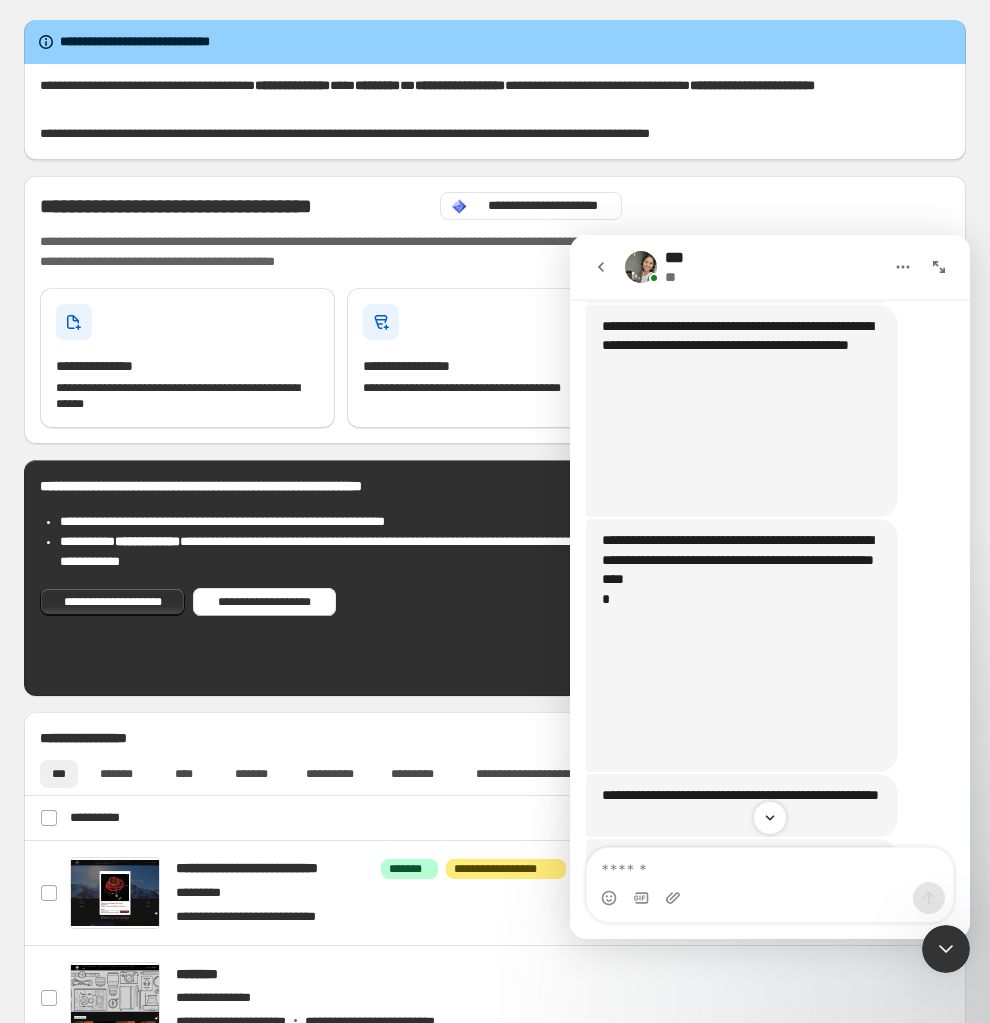 click at bounding box center (736, 685) 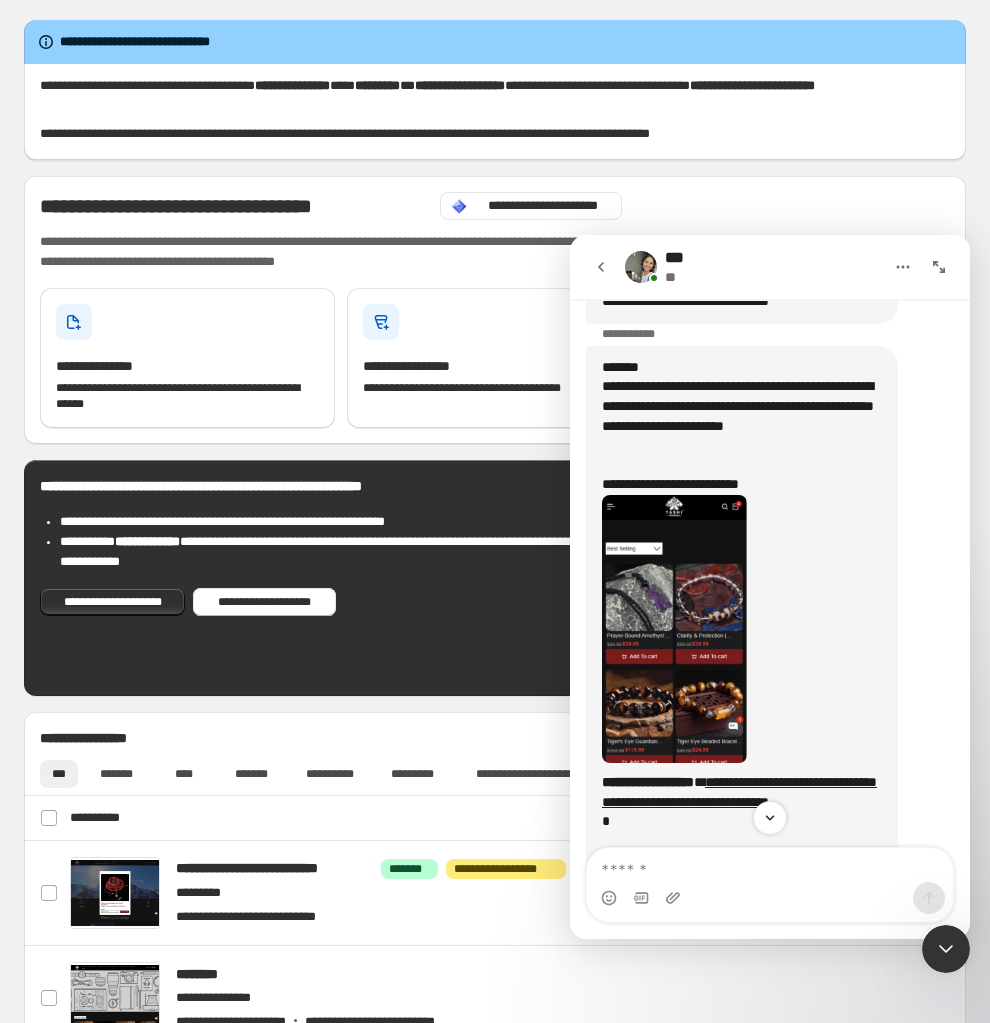scroll, scrollTop: 4199, scrollLeft: 0, axis: vertical 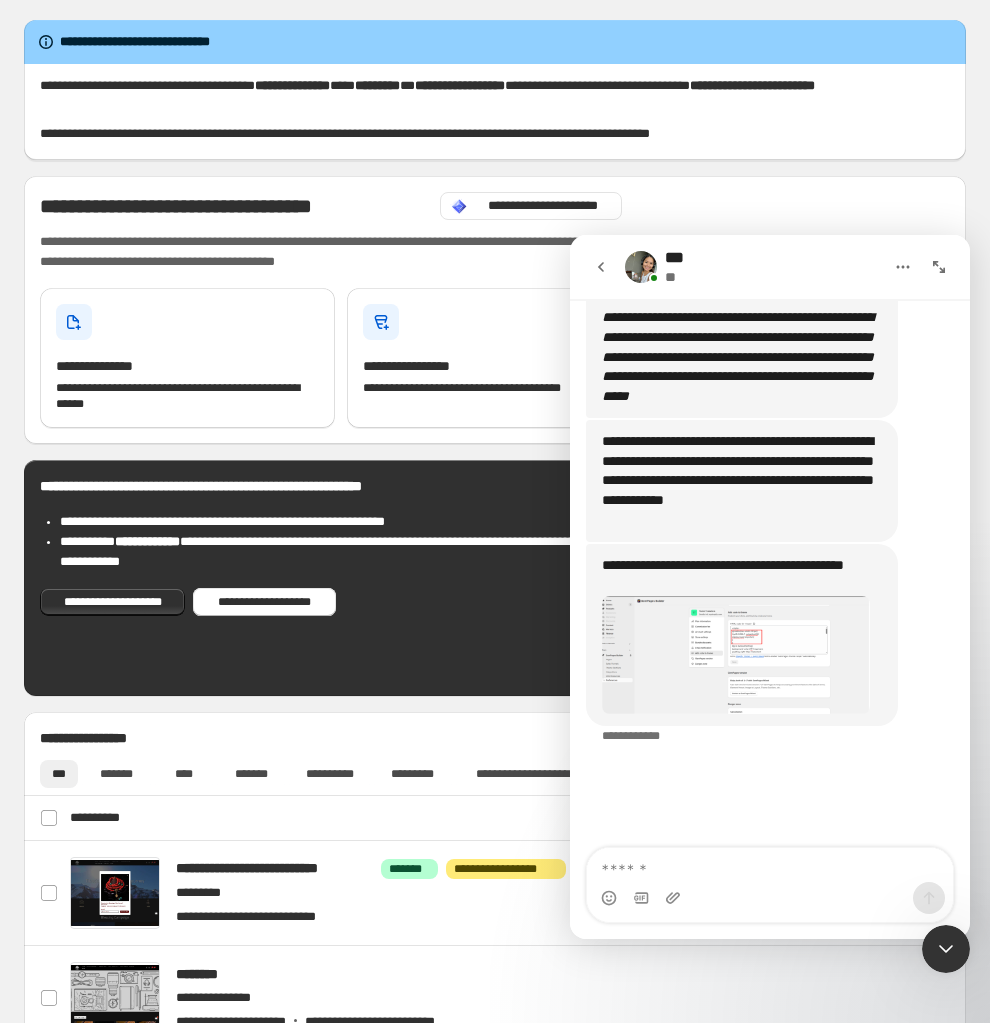 click at bounding box center (736, 655) 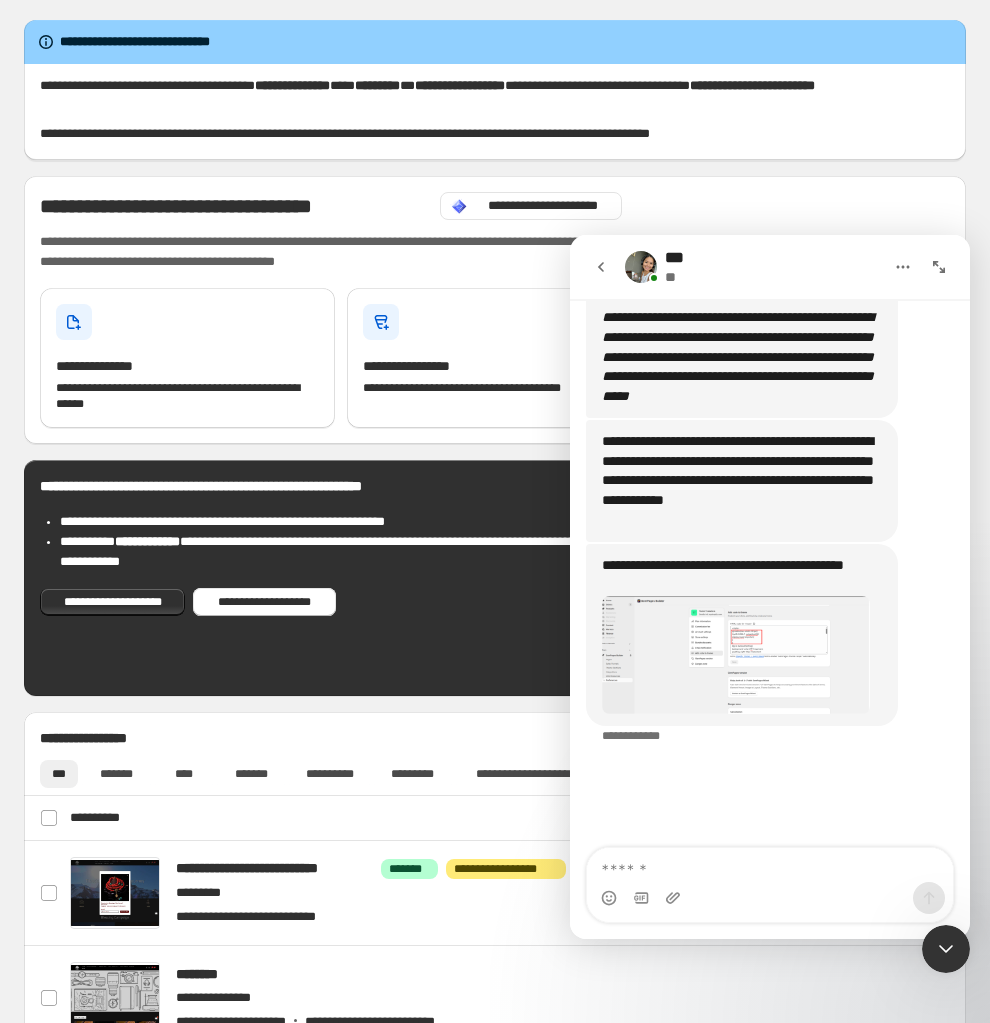 scroll, scrollTop: 0, scrollLeft: 0, axis: both 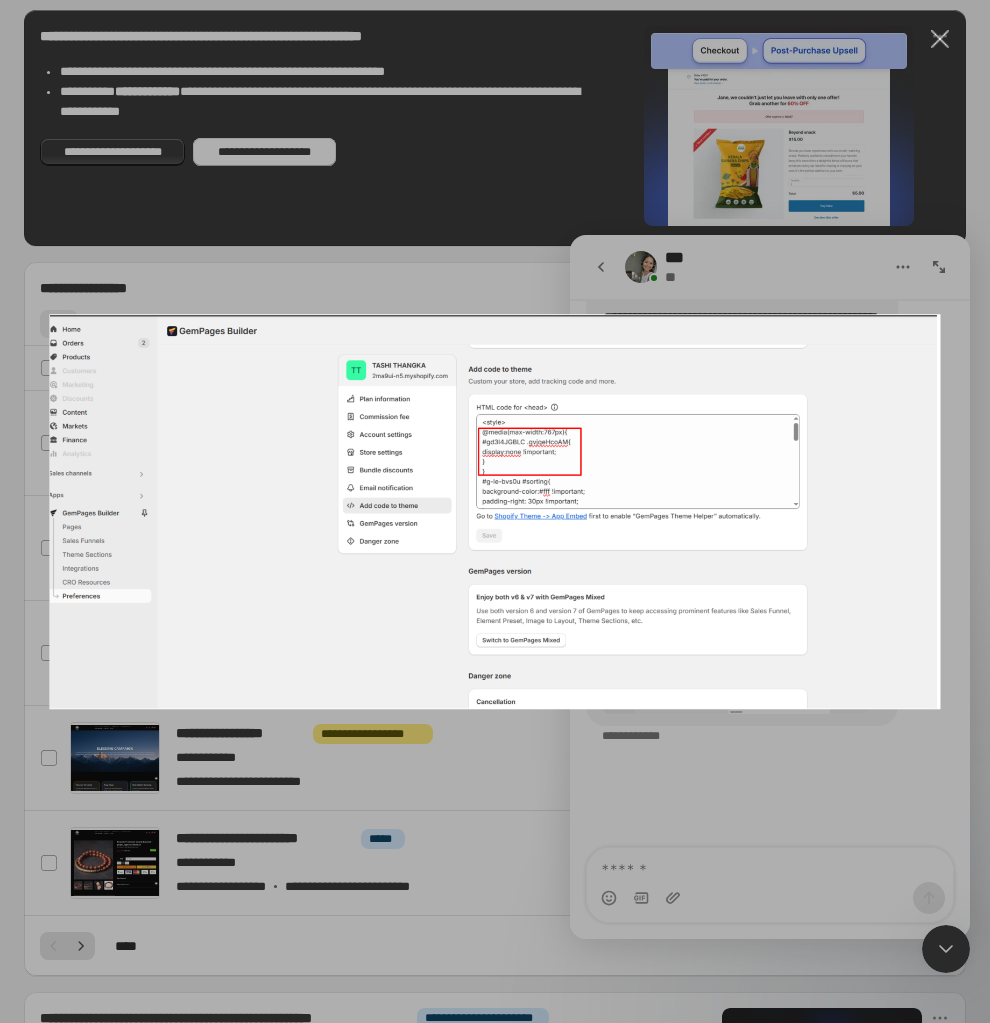 click at bounding box center [495, 511] 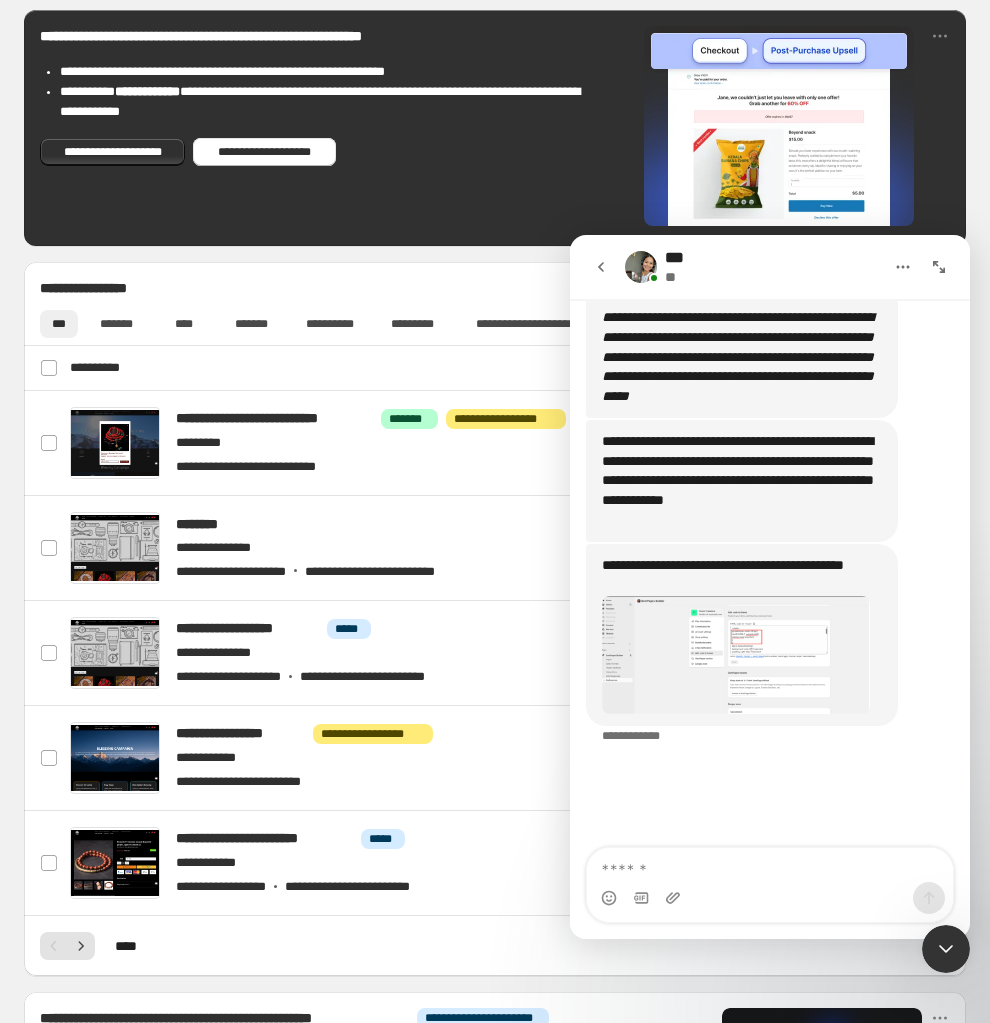 click on "**********" at bounding box center (742, 575) 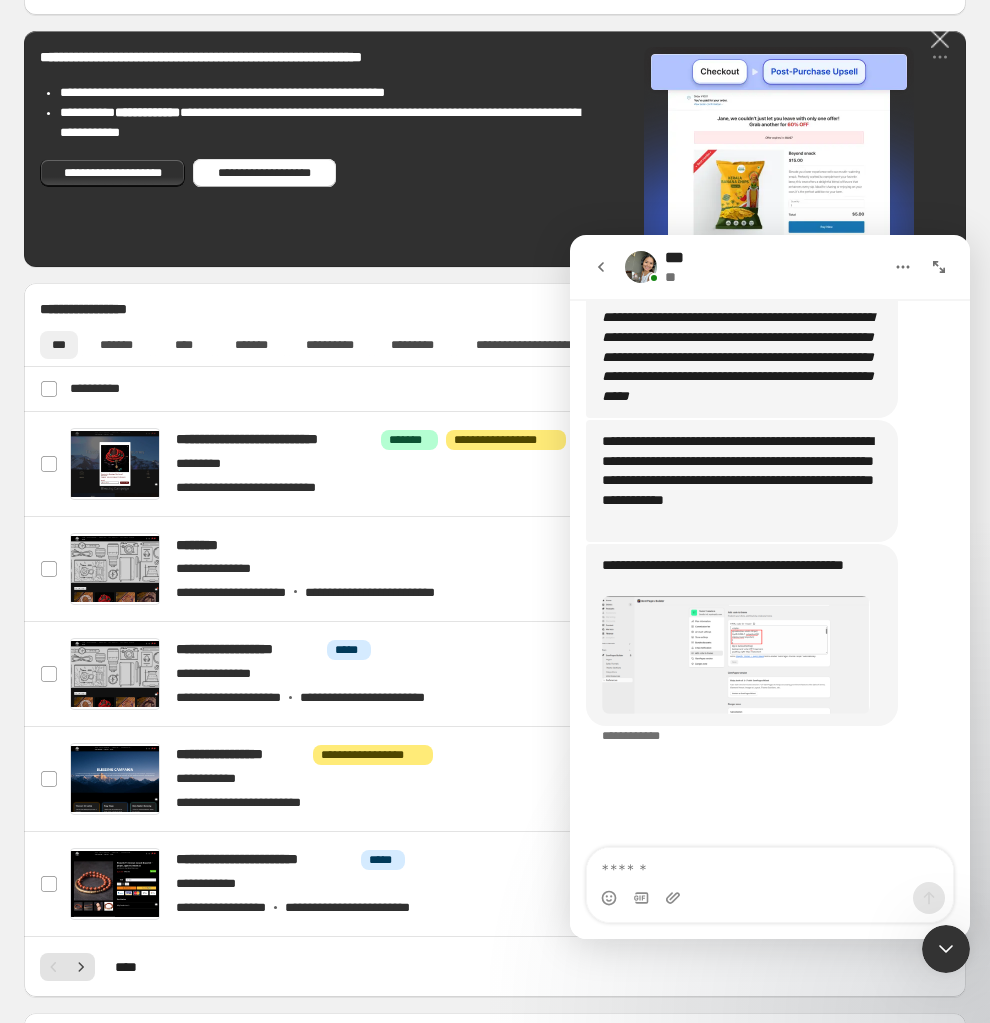 scroll, scrollTop: 418, scrollLeft: 0, axis: vertical 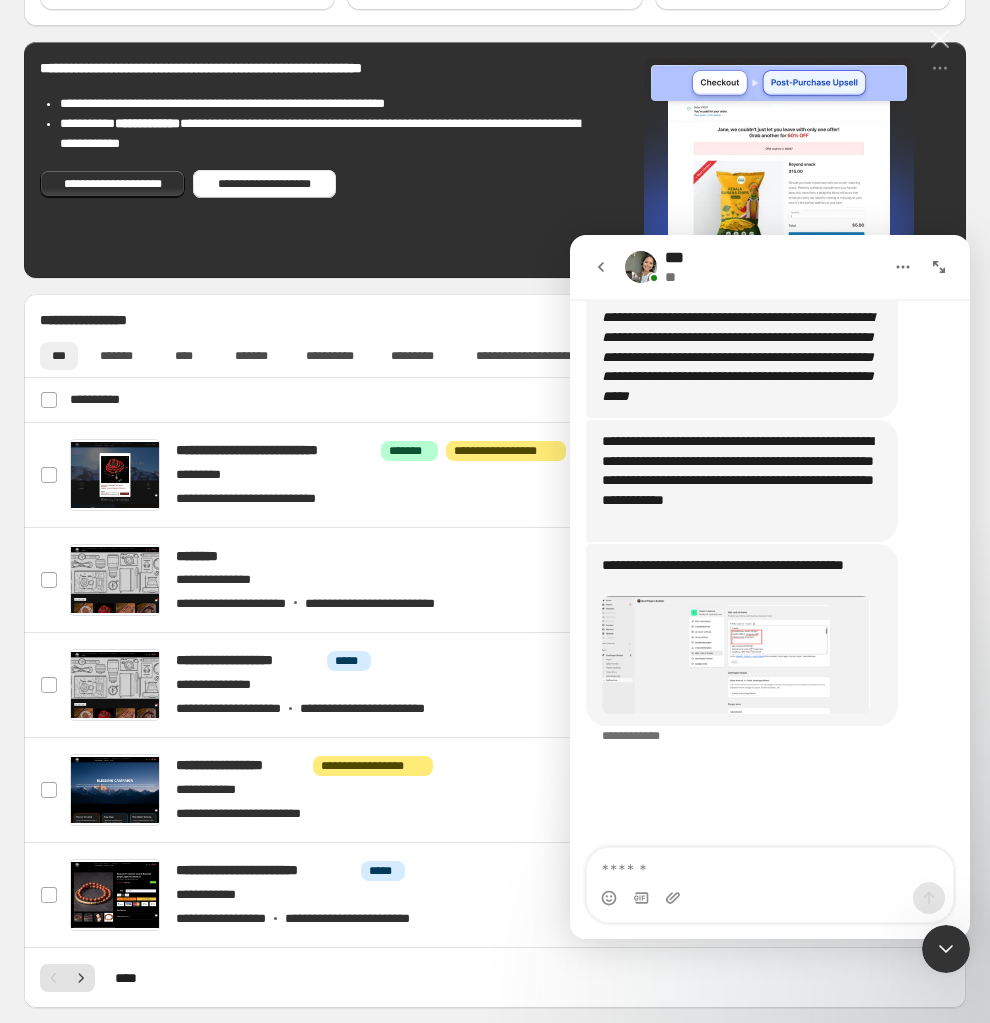 click at bounding box center (495, 531) 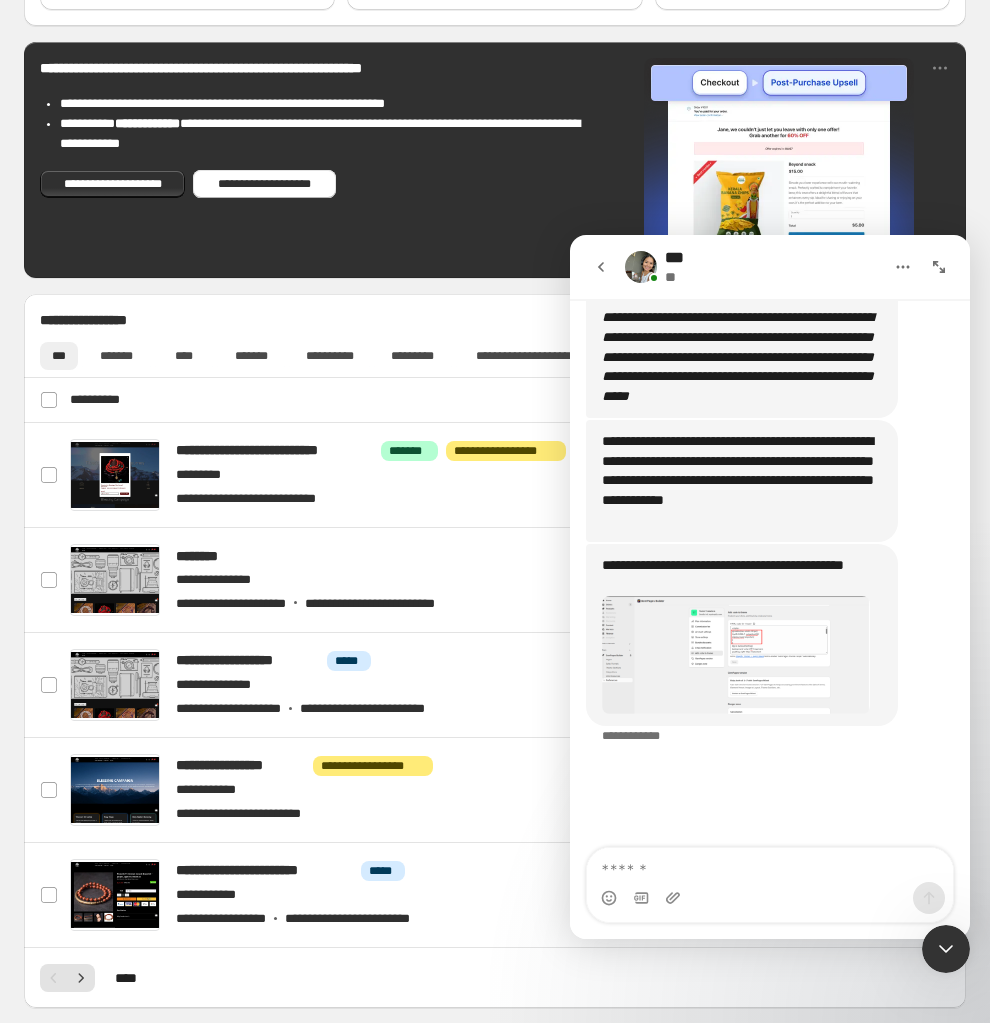 click 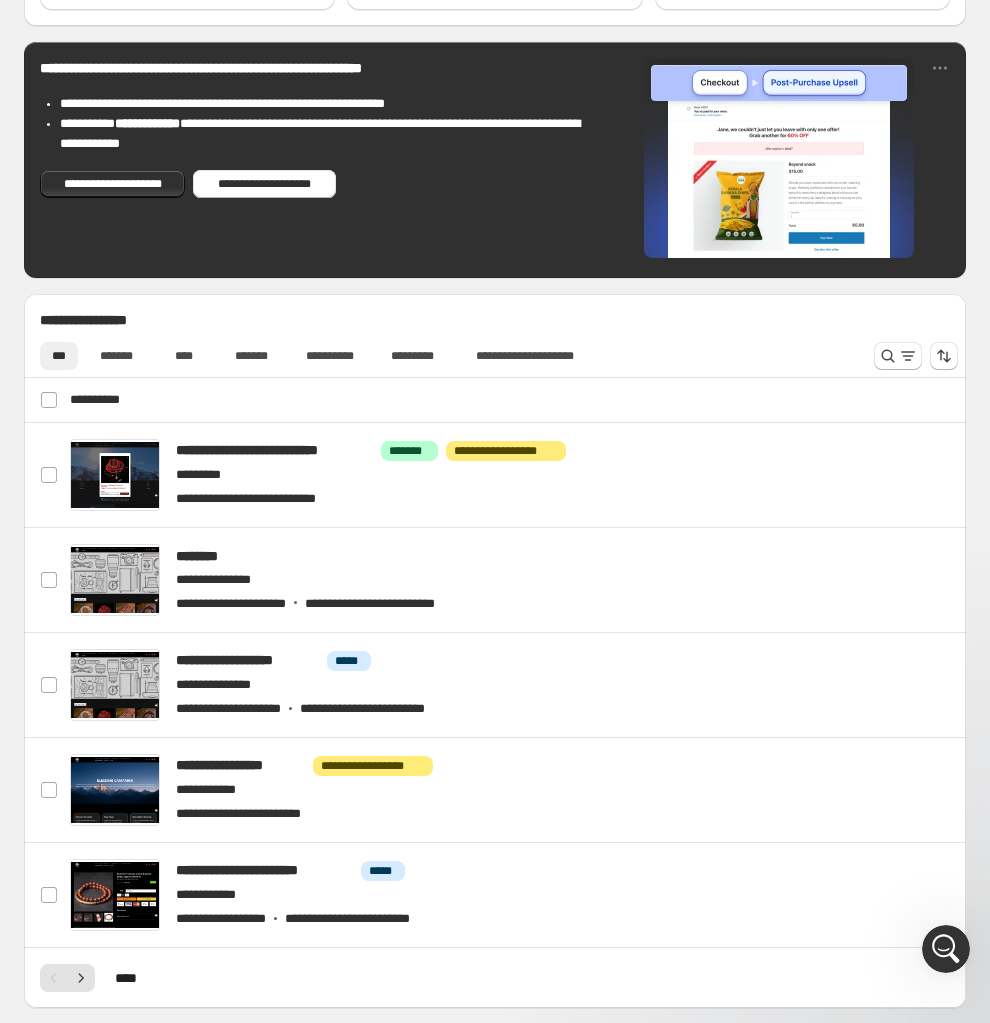 scroll, scrollTop: 0, scrollLeft: 0, axis: both 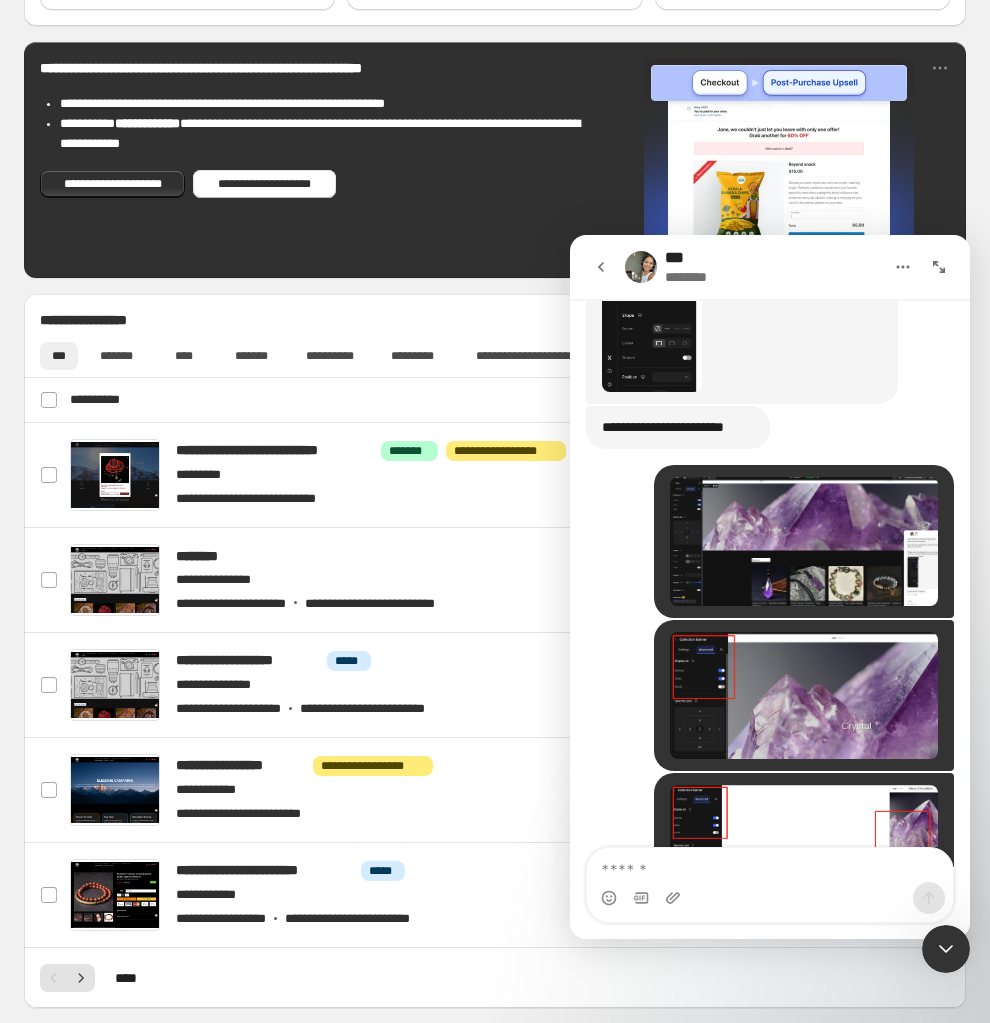 click 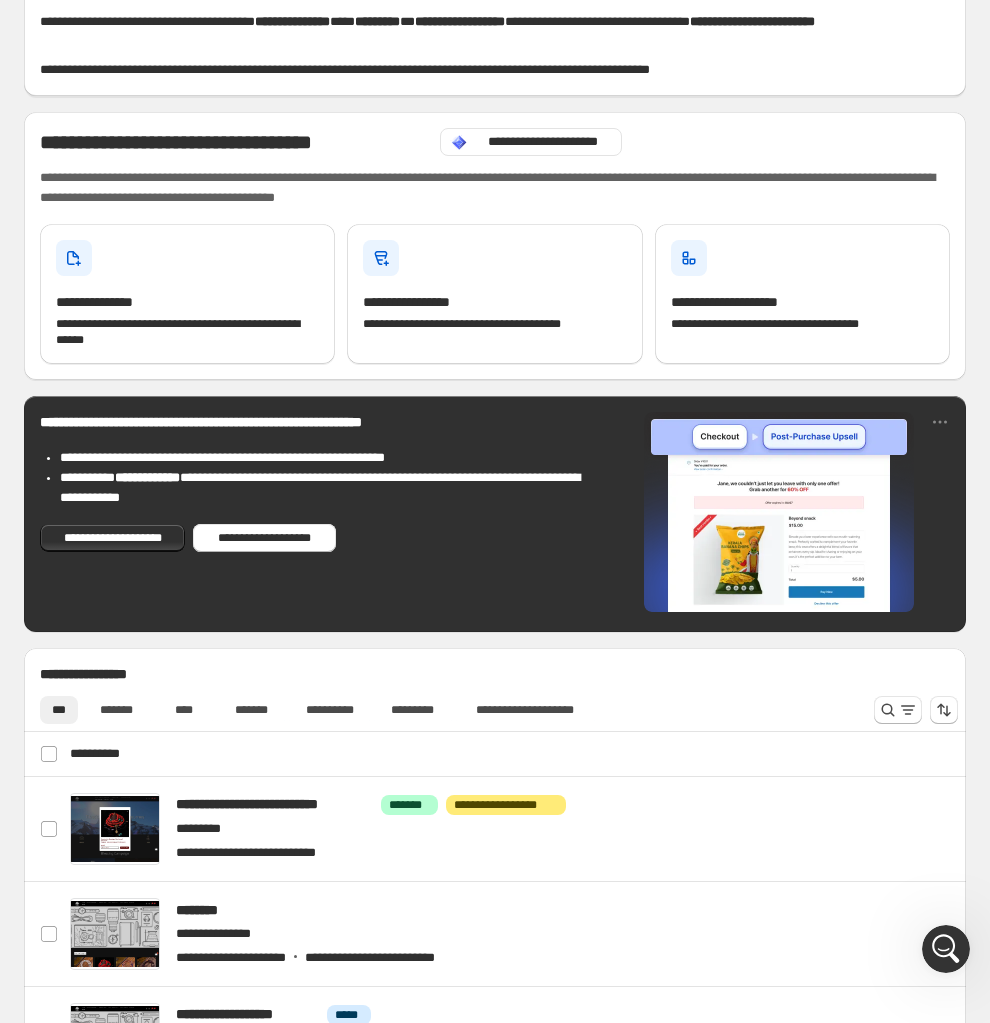 scroll, scrollTop: 0, scrollLeft: 0, axis: both 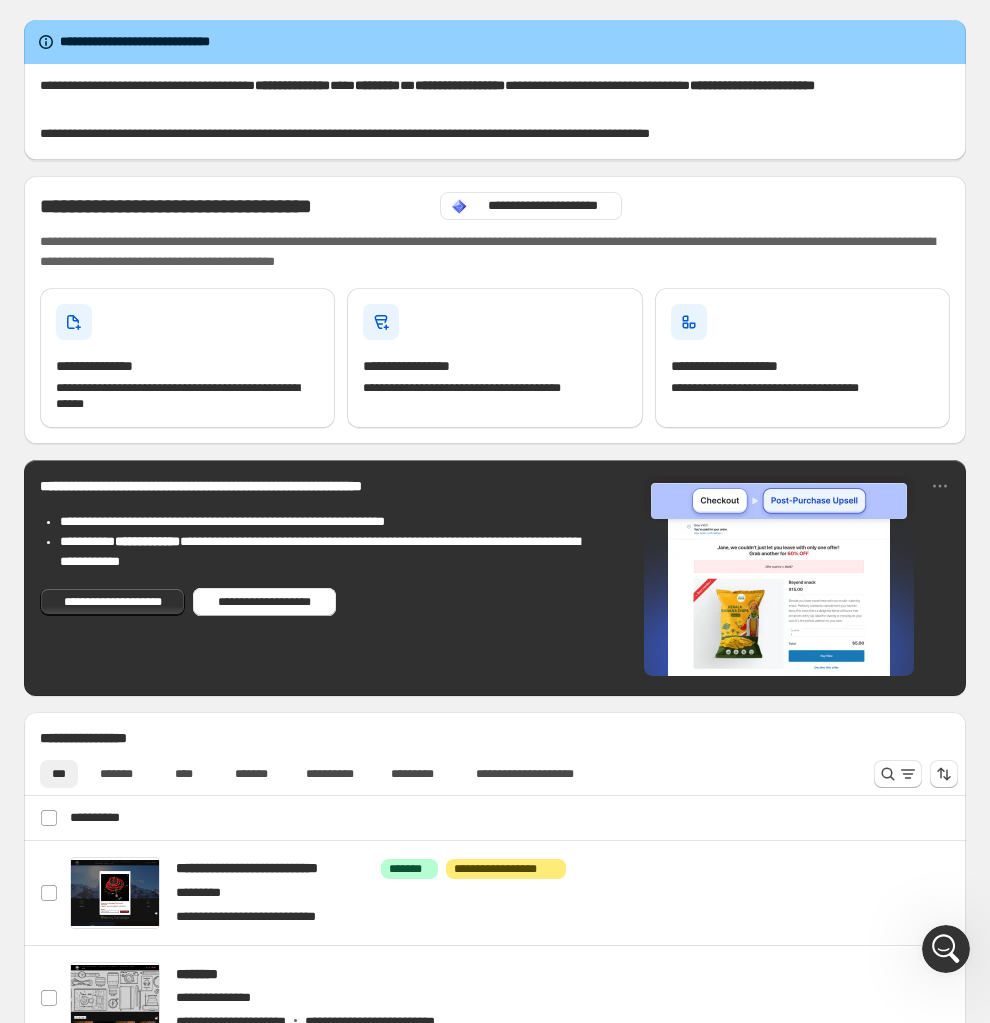 click on "**********" at bounding box center [495, 732] 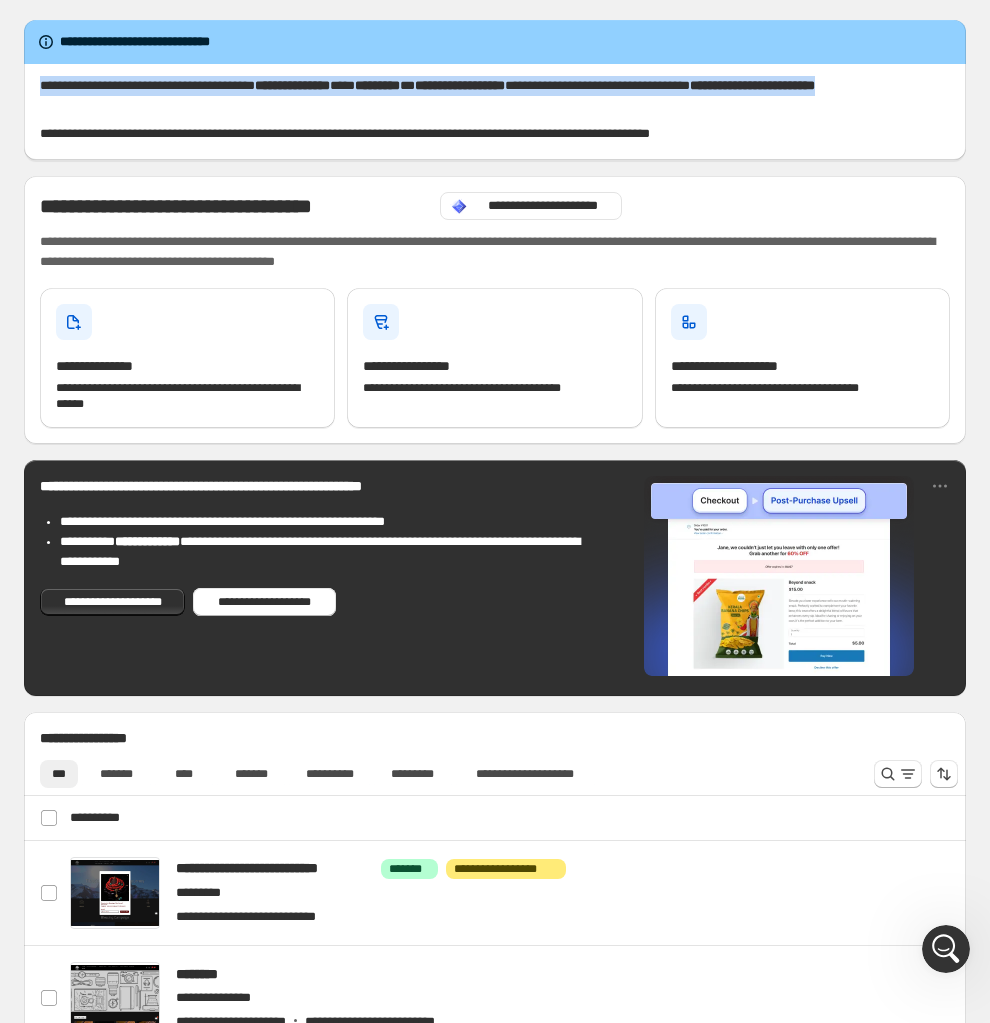 drag, startPoint x: 822, startPoint y: 139, endPoint x: 26, endPoint y: 90, distance: 797.5067 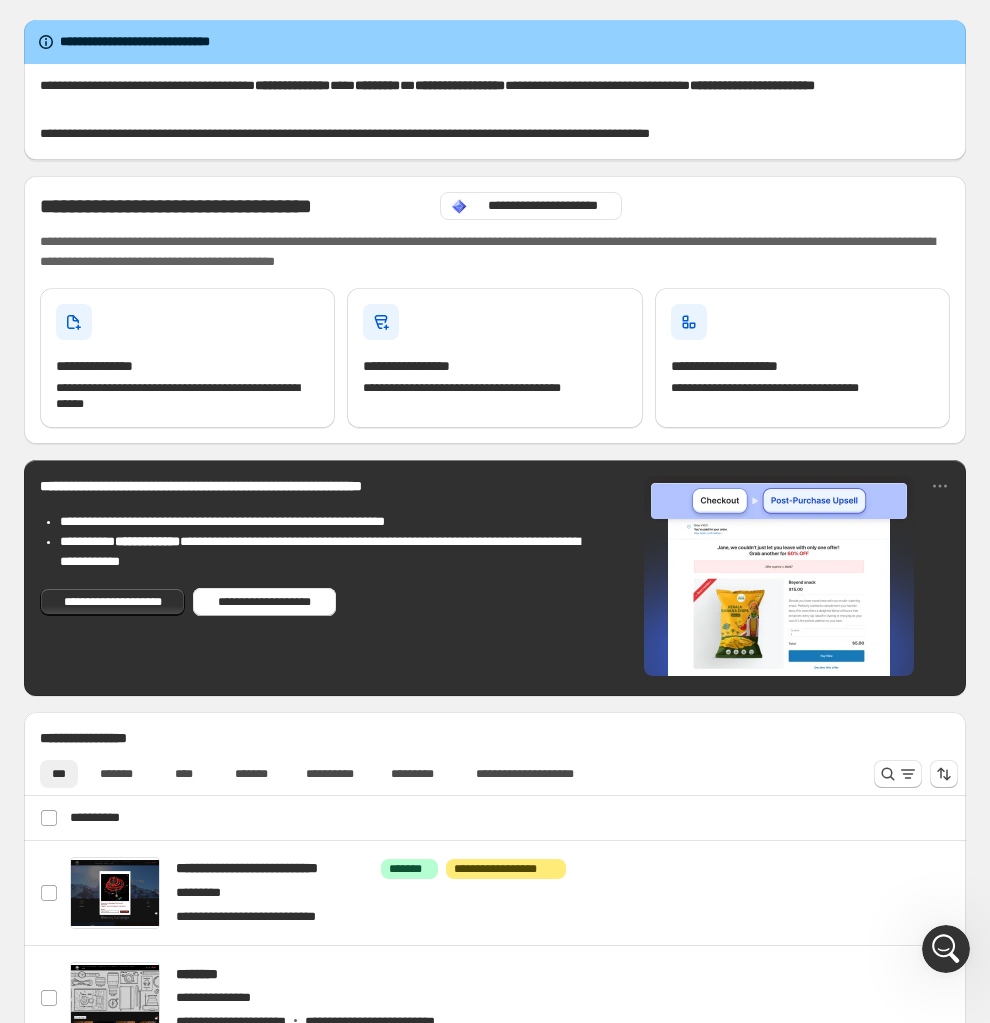 drag, startPoint x: 814, startPoint y: 138, endPoint x: 615, endPoint y: 120, distance: 199.81241 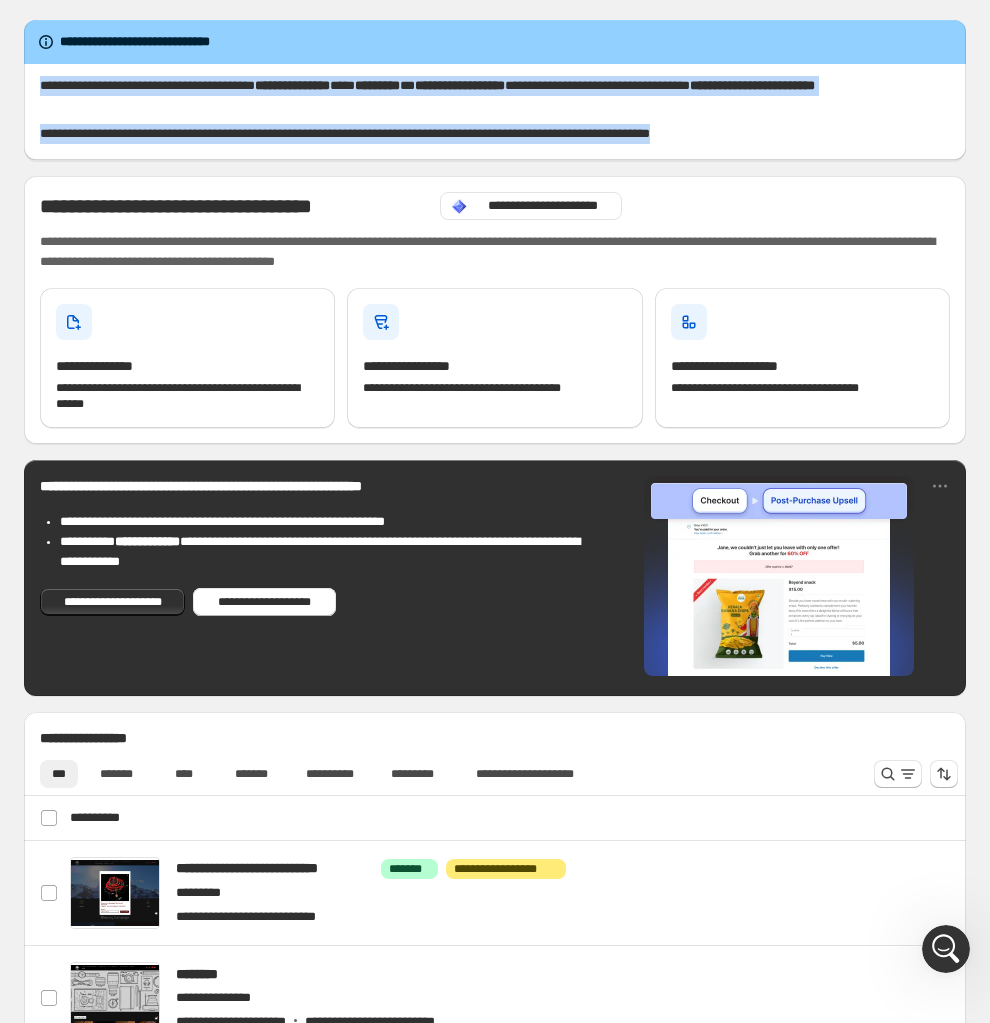 drag, startPoint x: 822, startPoint y: 131, endPoint x: 0, endPoint y: 88, distance: 823.1239 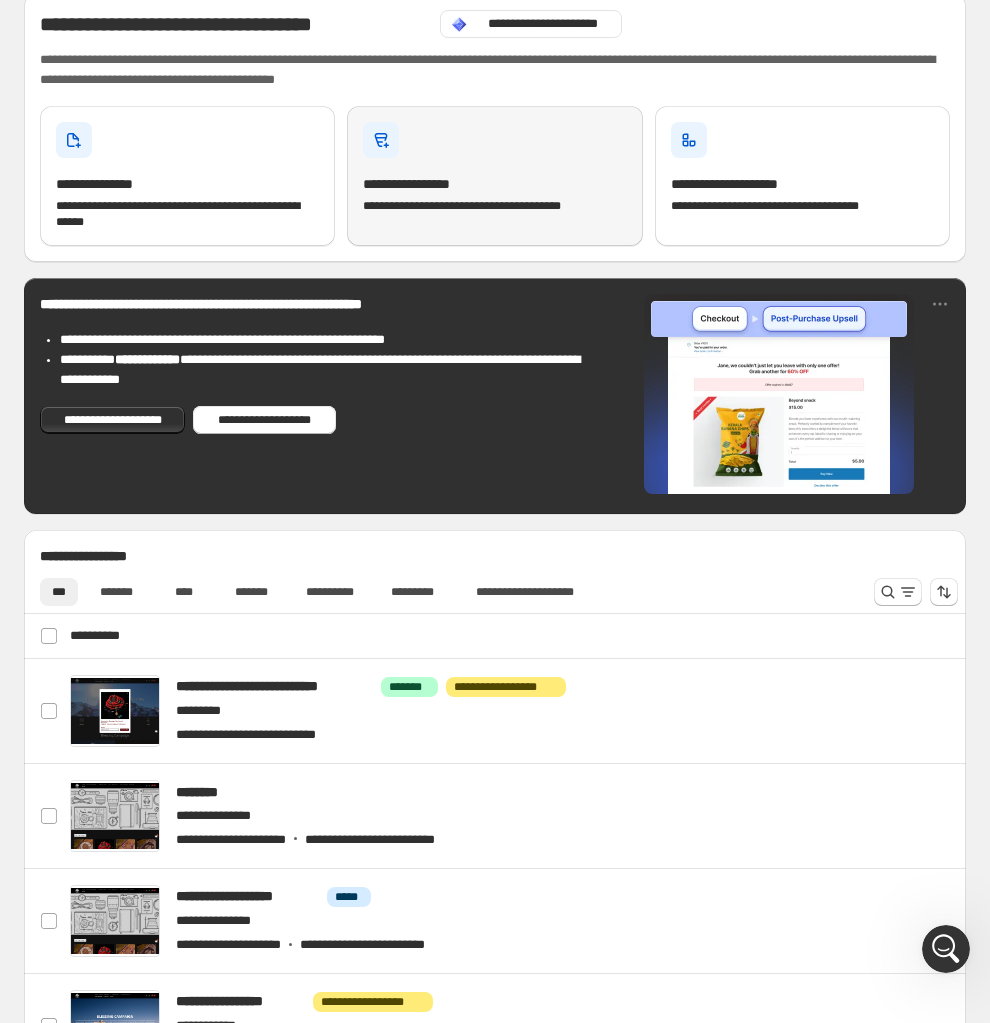 scroll, scrollTop: 188, scrollLeft: 0, axis: vertical 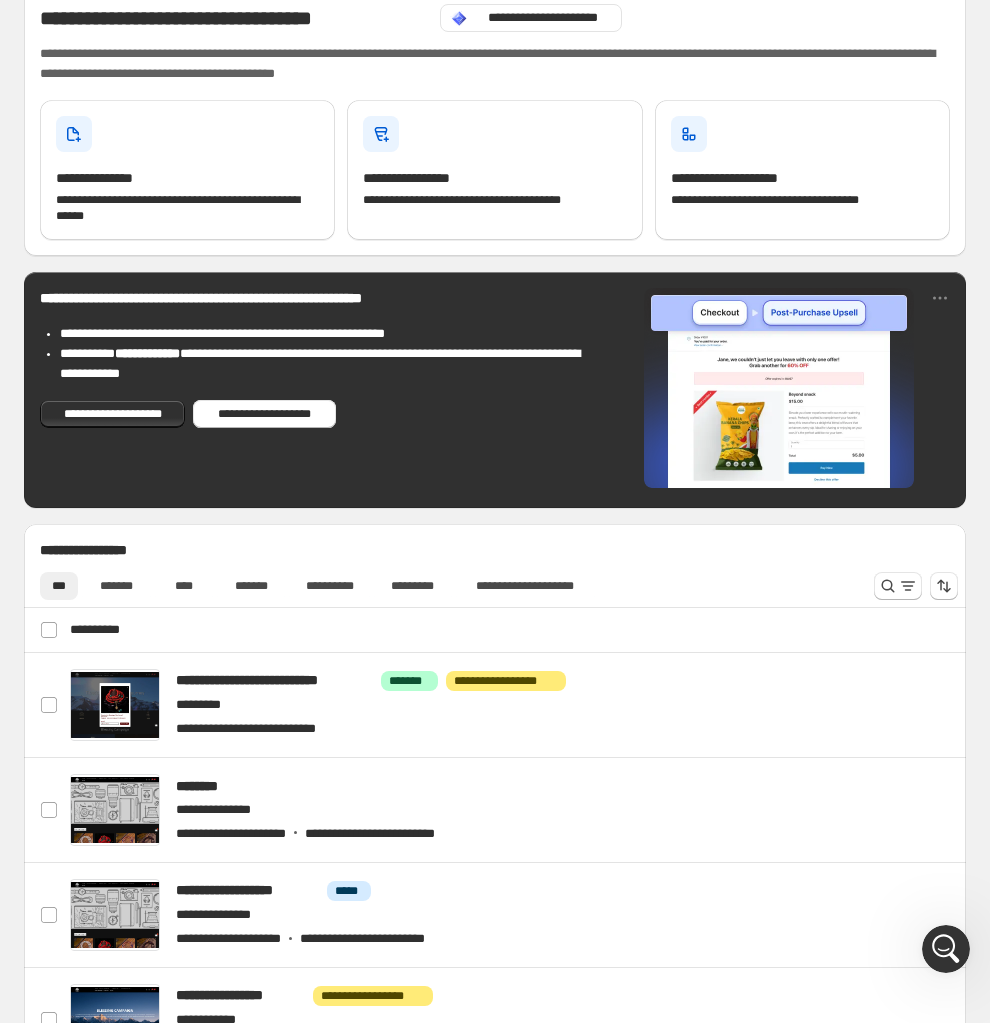 click on "**********" at bounding box center (495, 122) 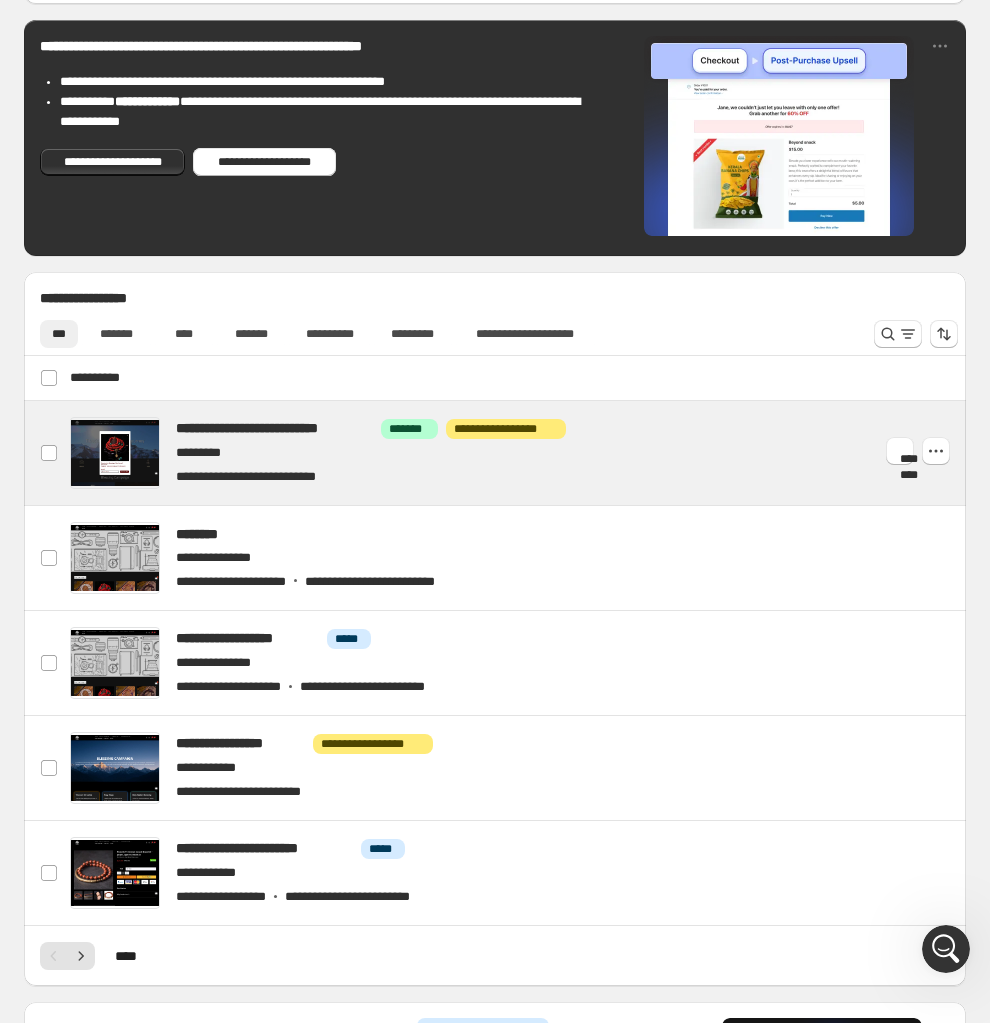 scroll, scrollTop: 565, scrollLeft: 0, axis: vertical 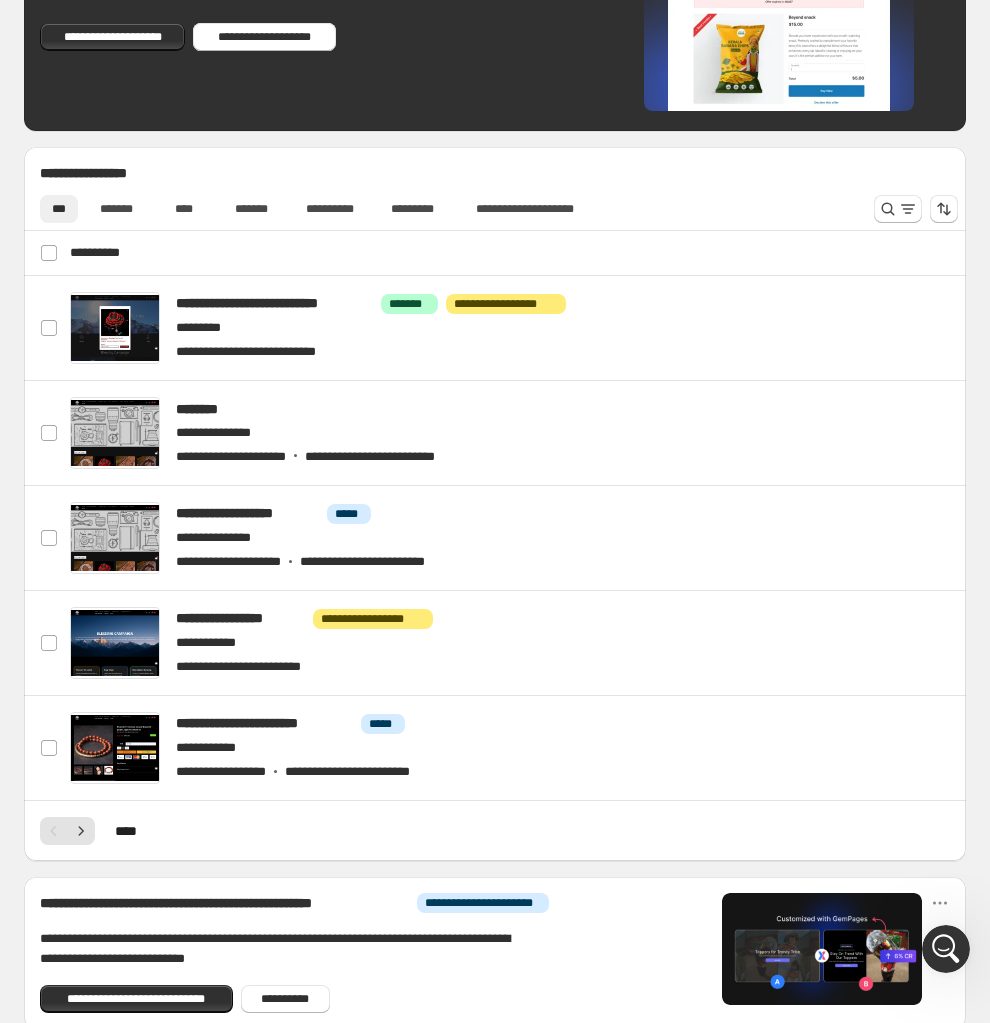 click on "**********" at bounding box center [495, 167] 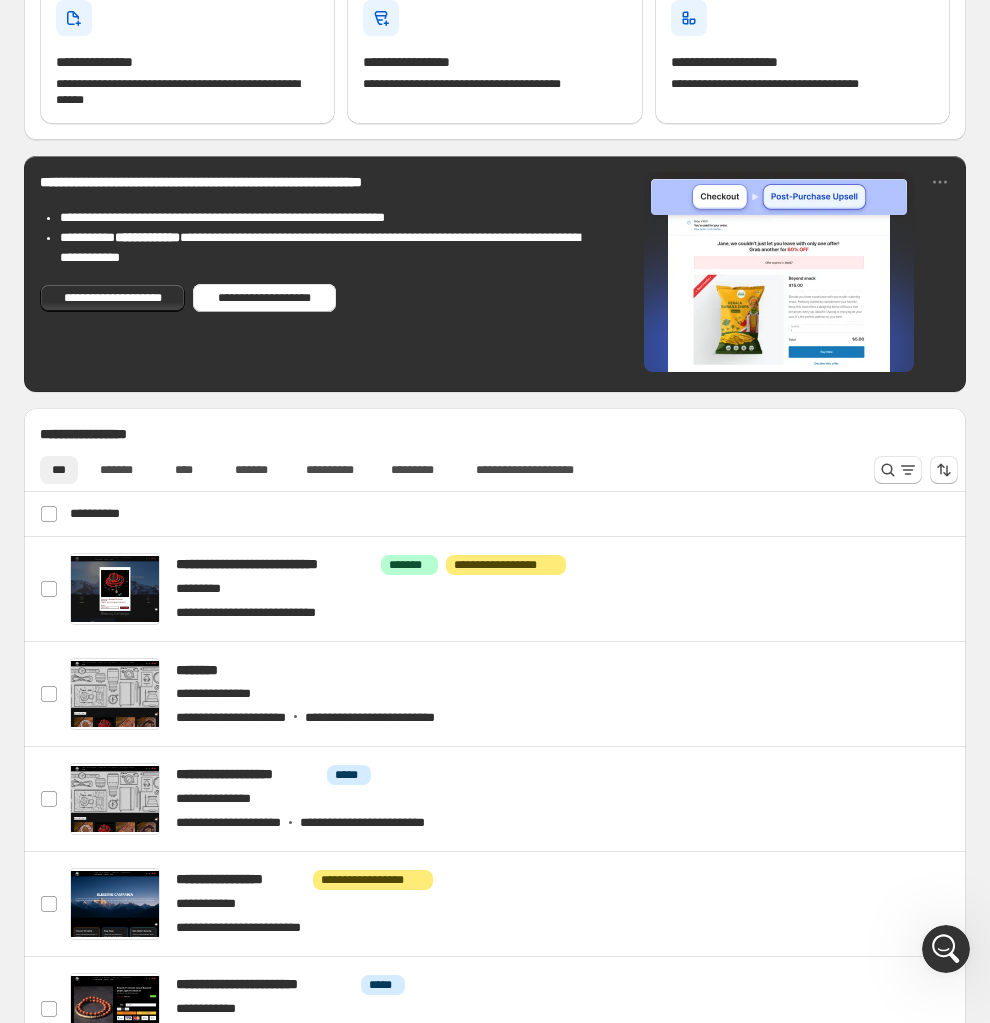 scroll, scrollTop: 0, scrollLeft: 0, axis: both 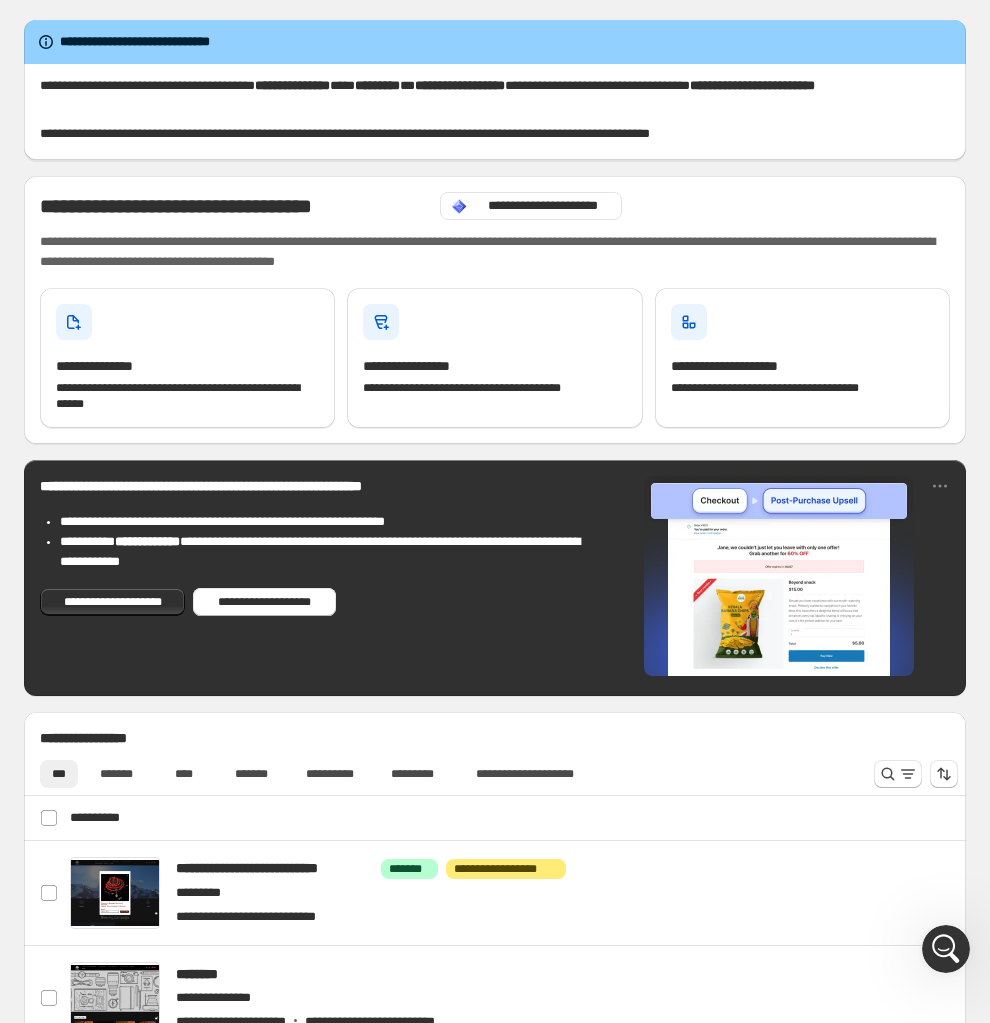 click on "**********" at bounding box center [495, 310] 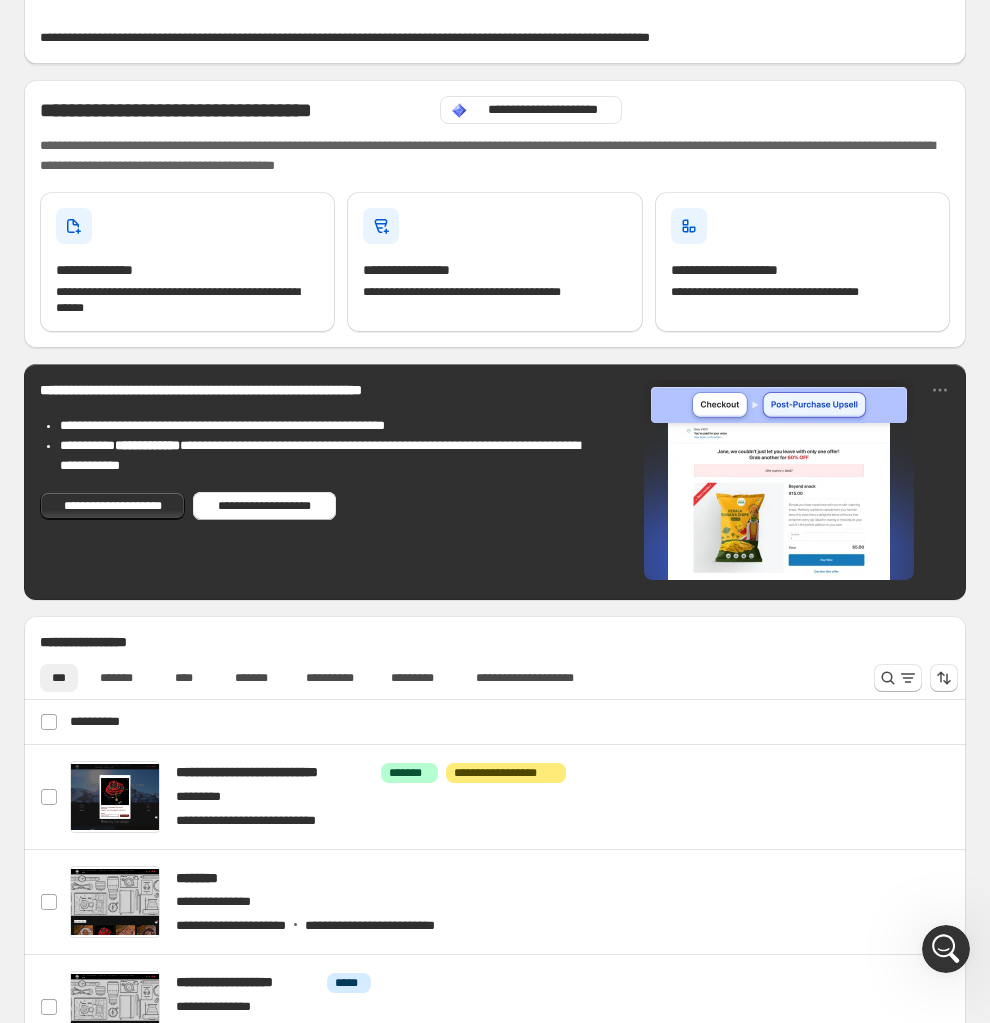 scroll, scrollTop: 103, scrollLeft: 0, axis: vertical 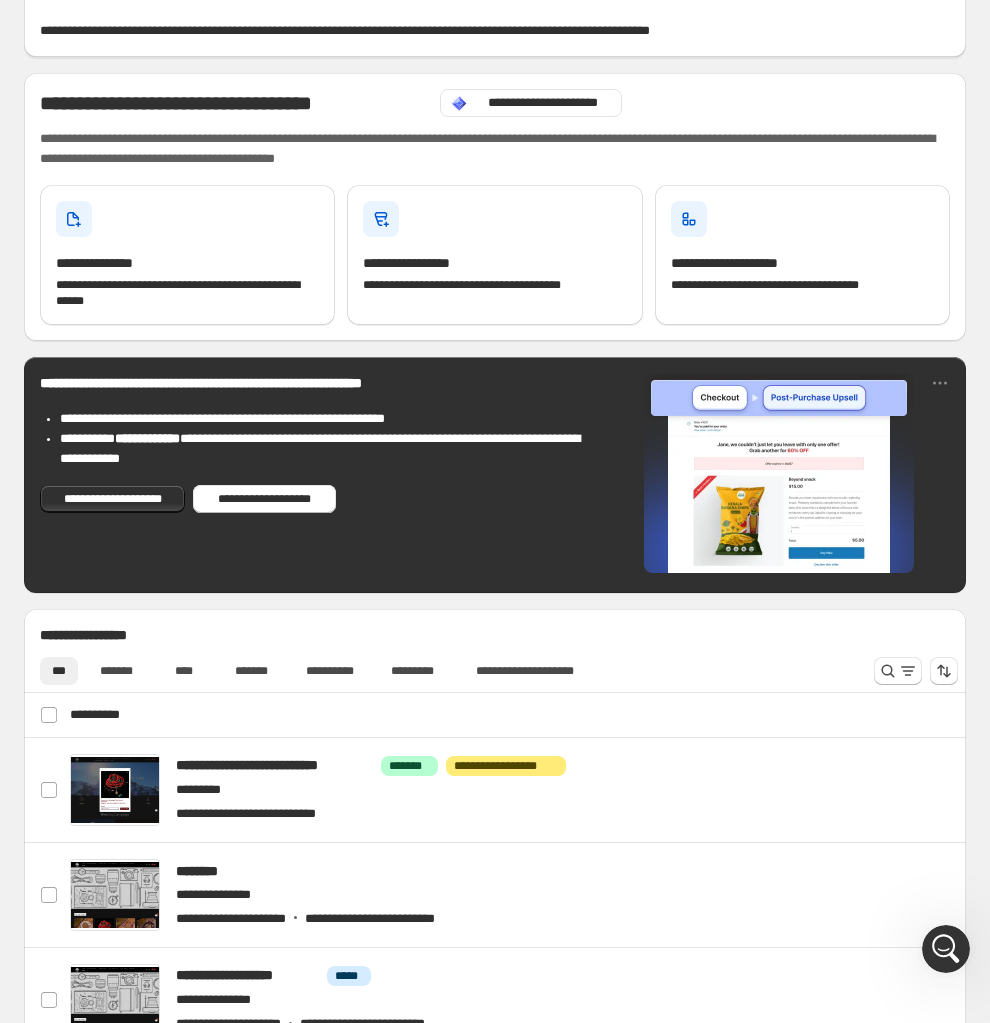 click on "**********" at bounding box center [495, 207] 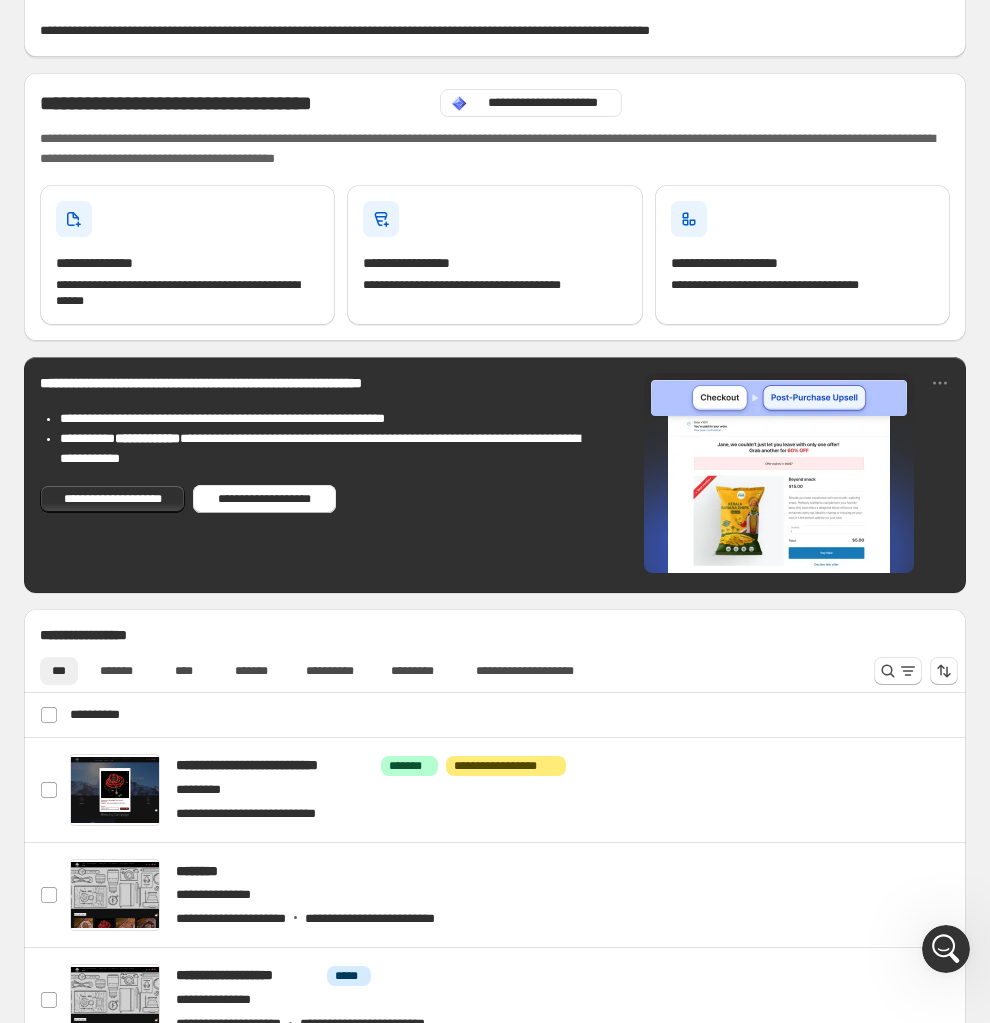 click on "**********" at bounding box center [495, 129] 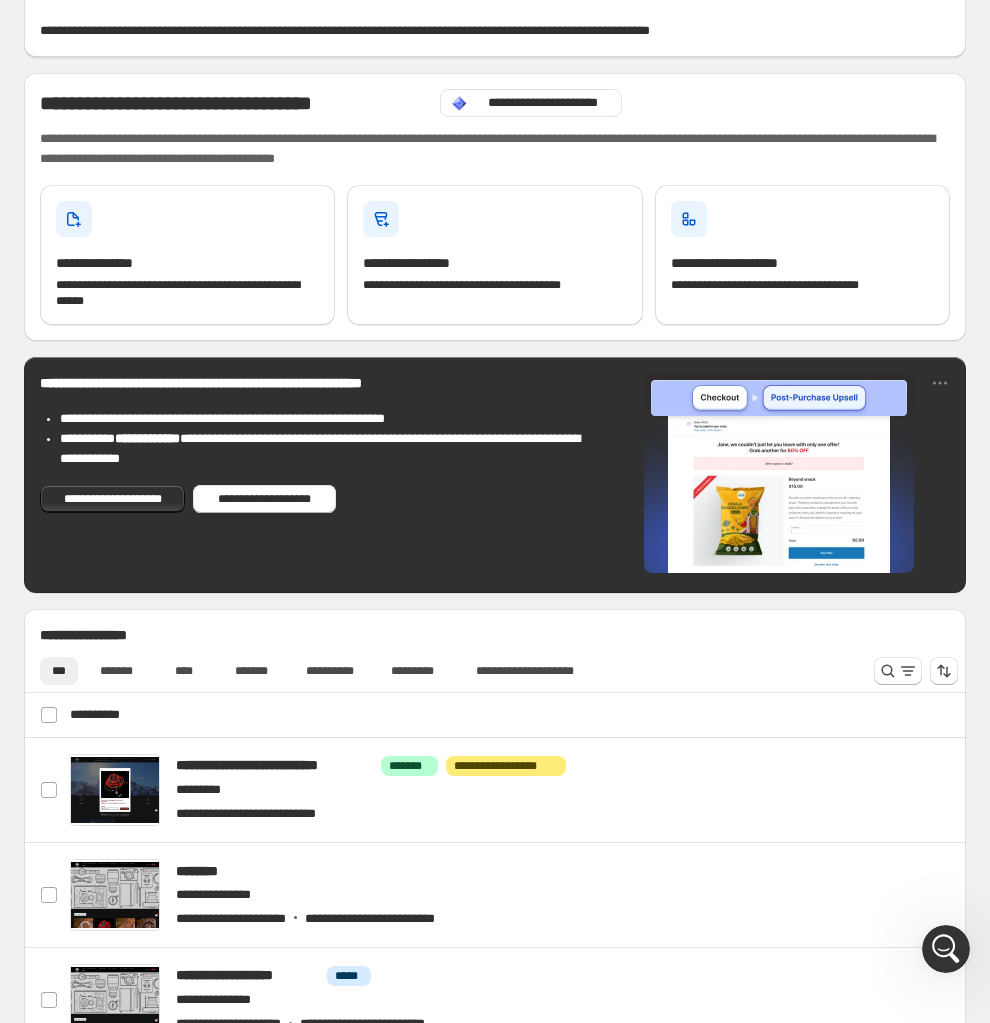 click on "**********" at bounding box center (495, 149) 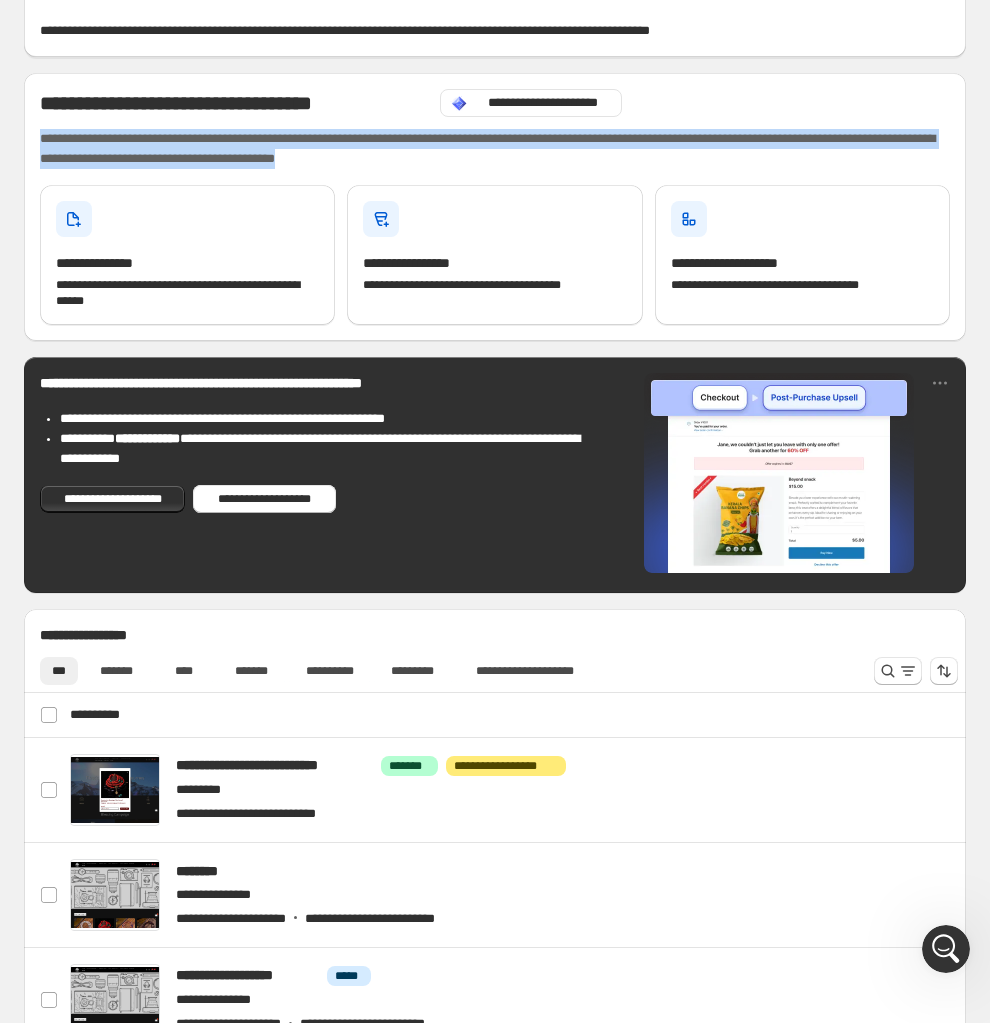 drag, startPoint x: 616, startPoint y: 156, endPoint x: 63, endPoint y: 125, distance: 553.8682 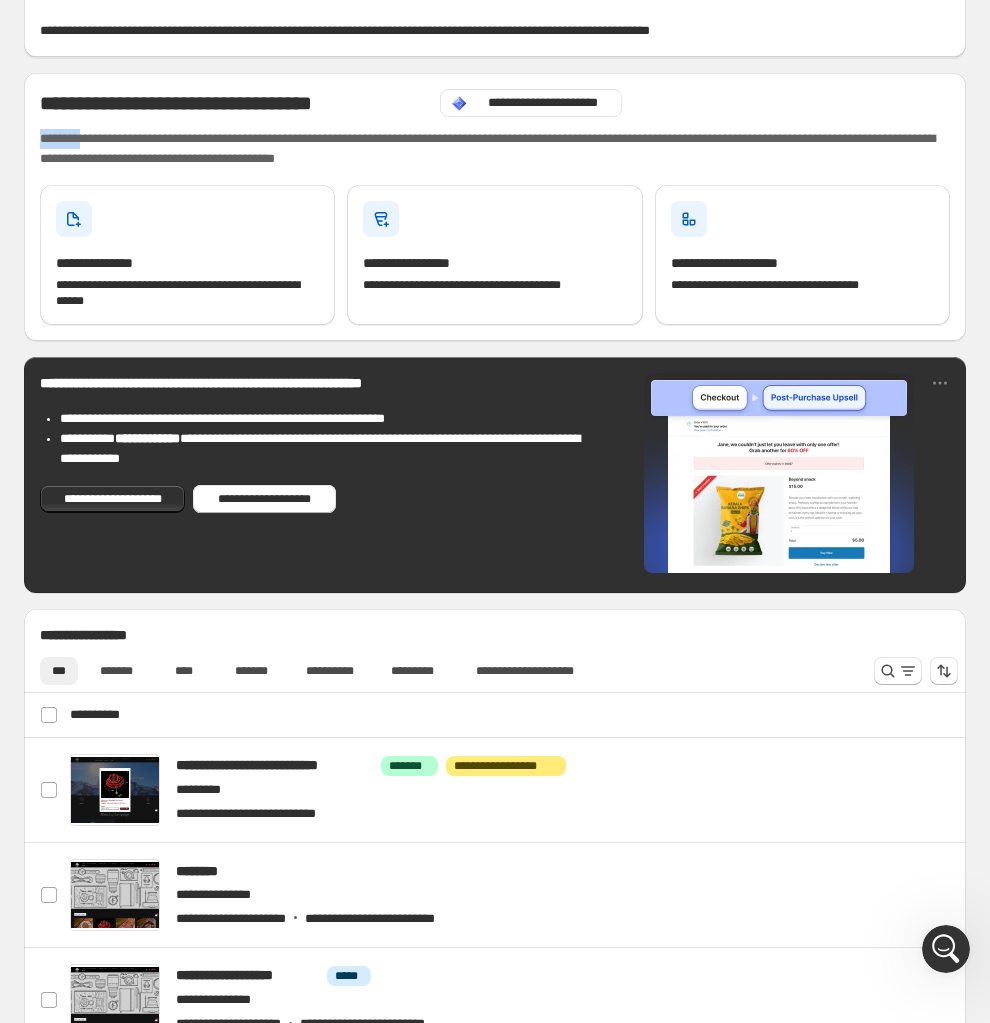 click on "**********" at bounding box center (495, 149) 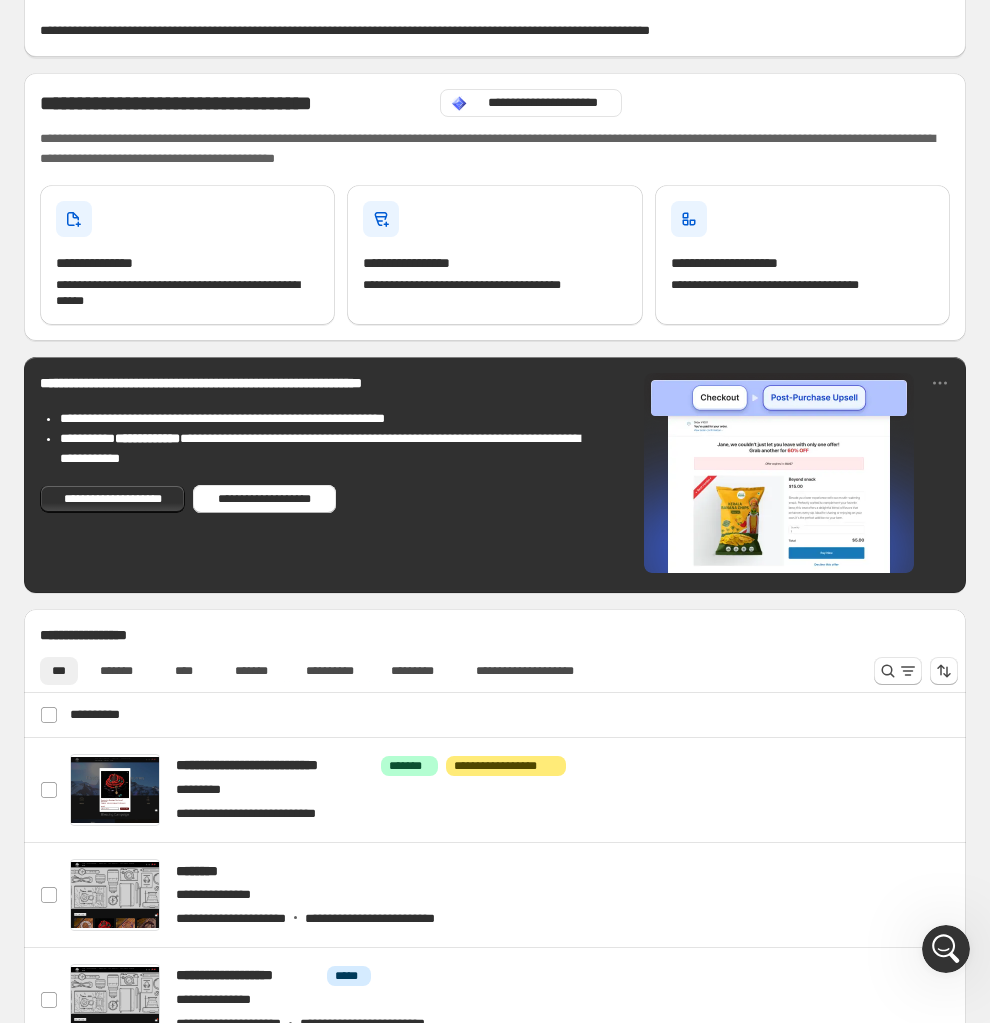 click on "**********" at bounding box center (495, 149) 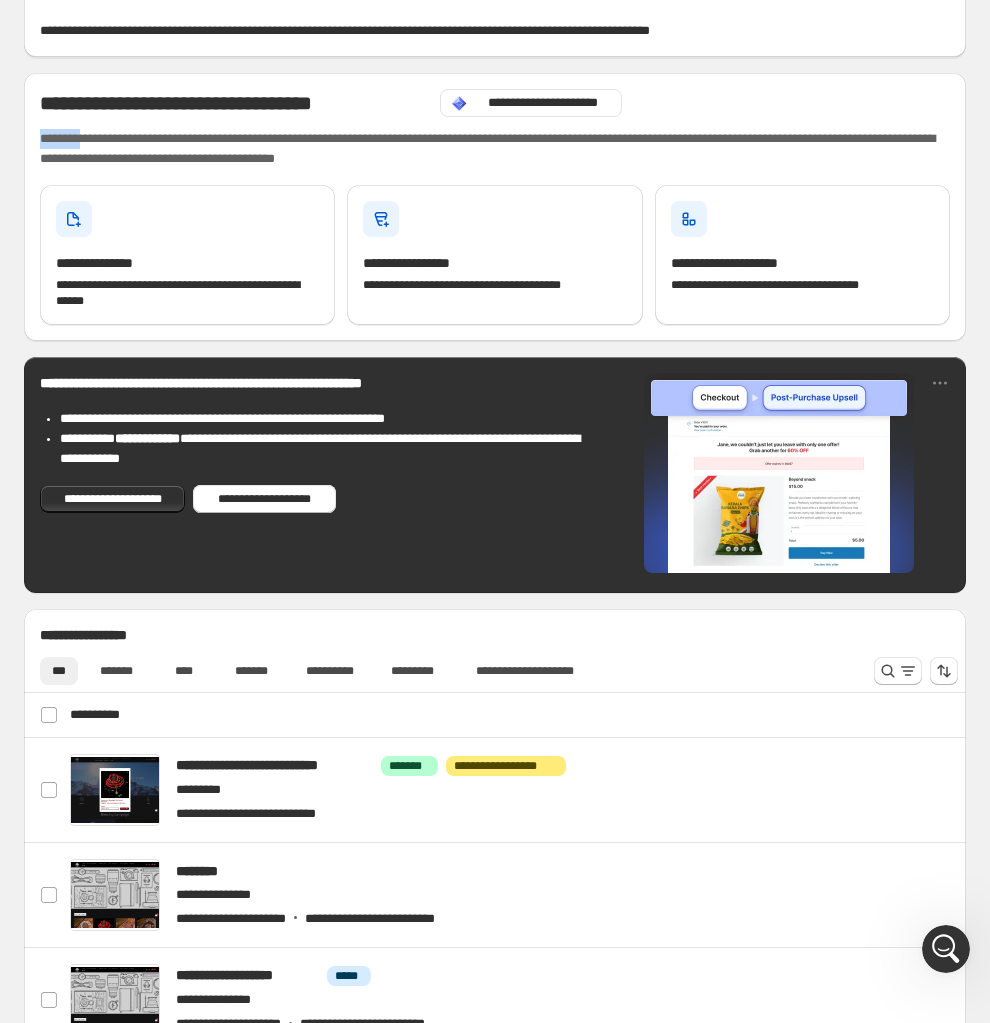 click on "**********" at bounding box center (495, 149) 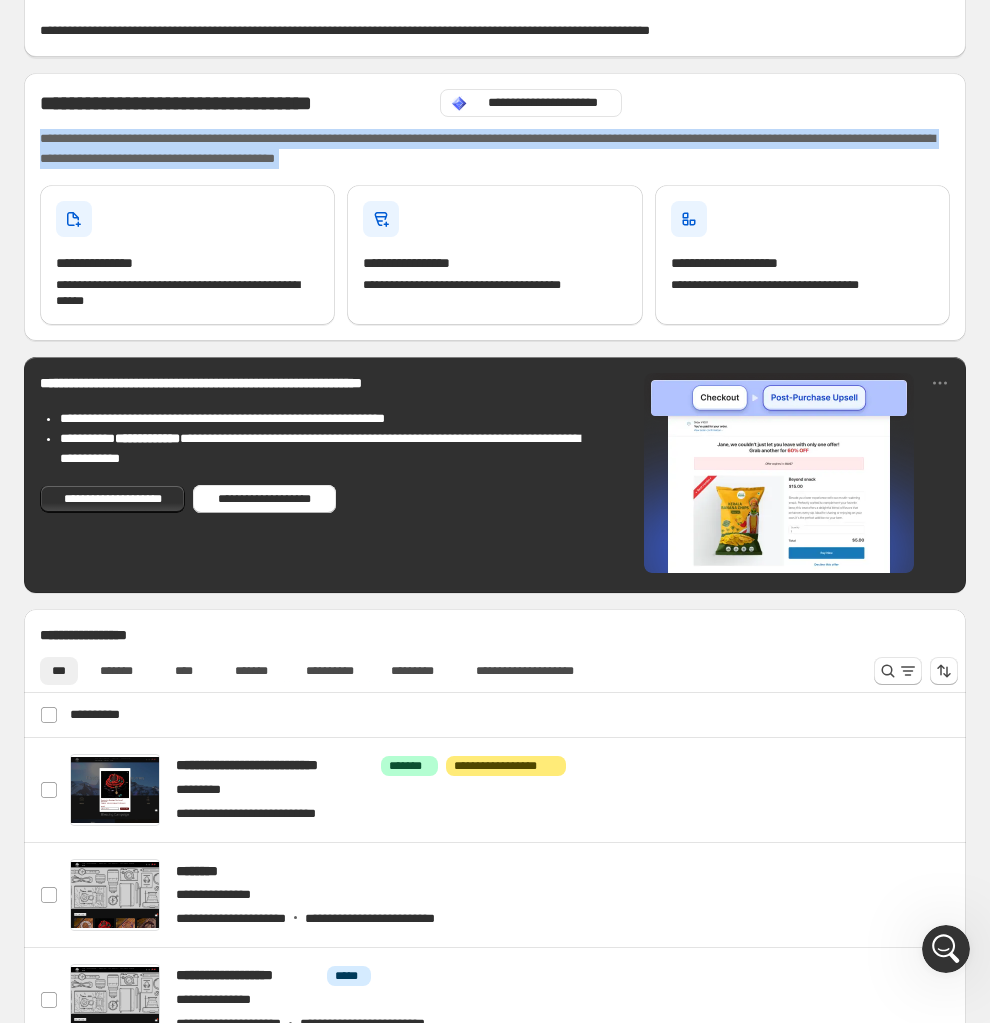 click on "**********" at bounding box center (495, 149) 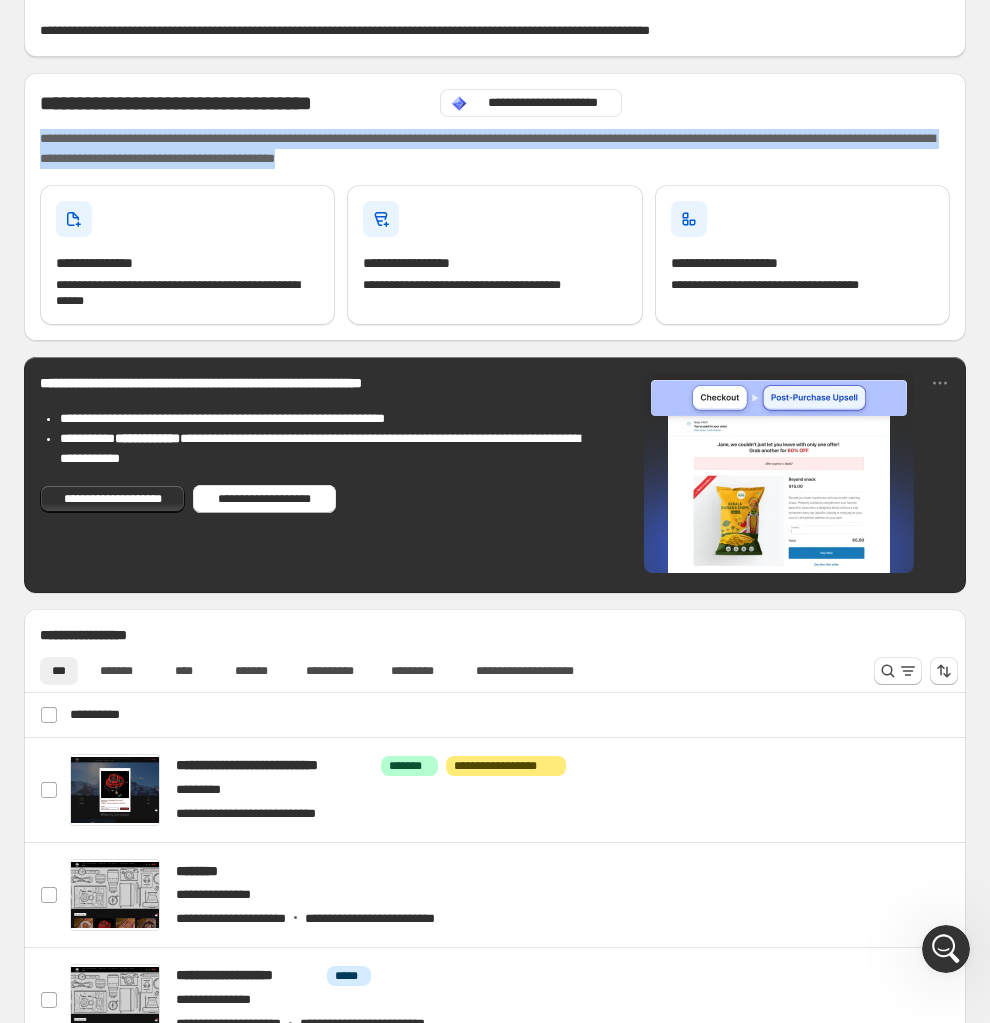drag, startPoint x: 43, startPoint y: 143, endPoint x: 725, endPoint y: 168, distance: 682.45807 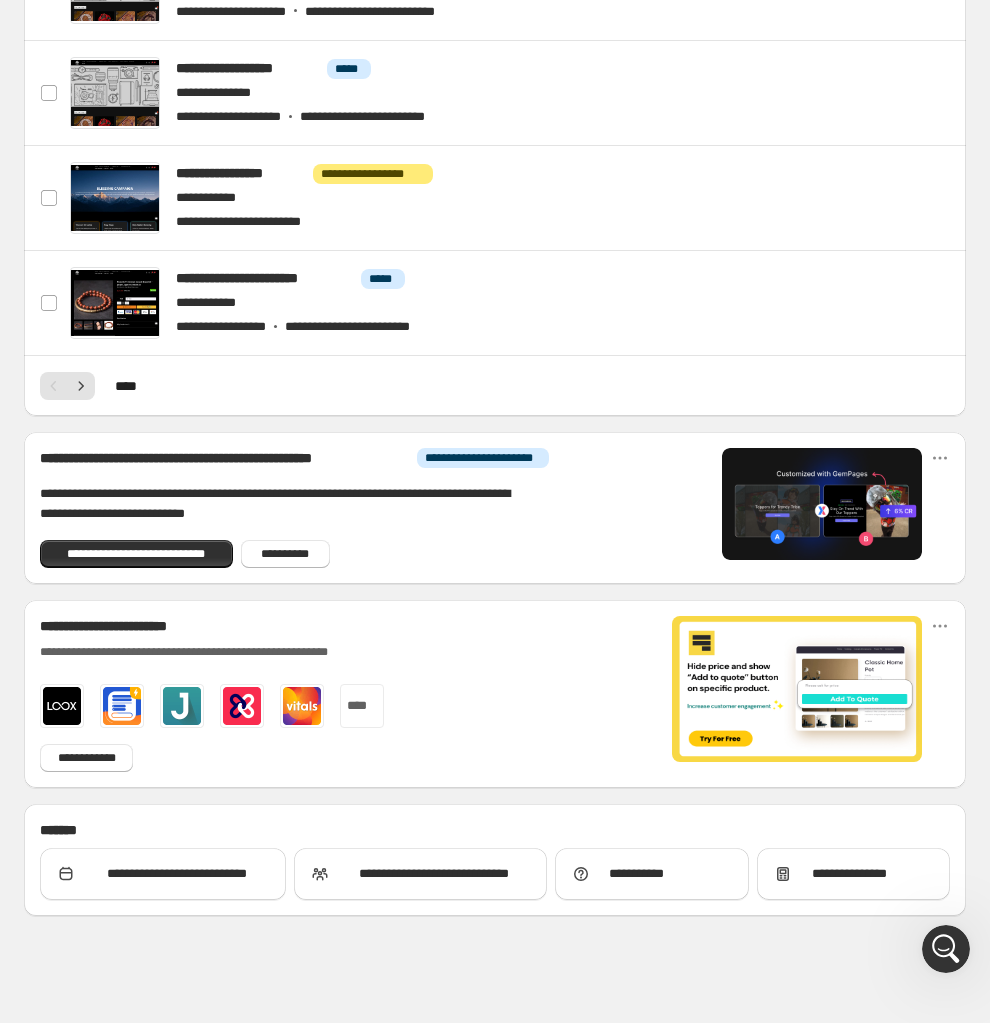 scroll, scrollTop: 0, scrollLeft: 0, axis: both 